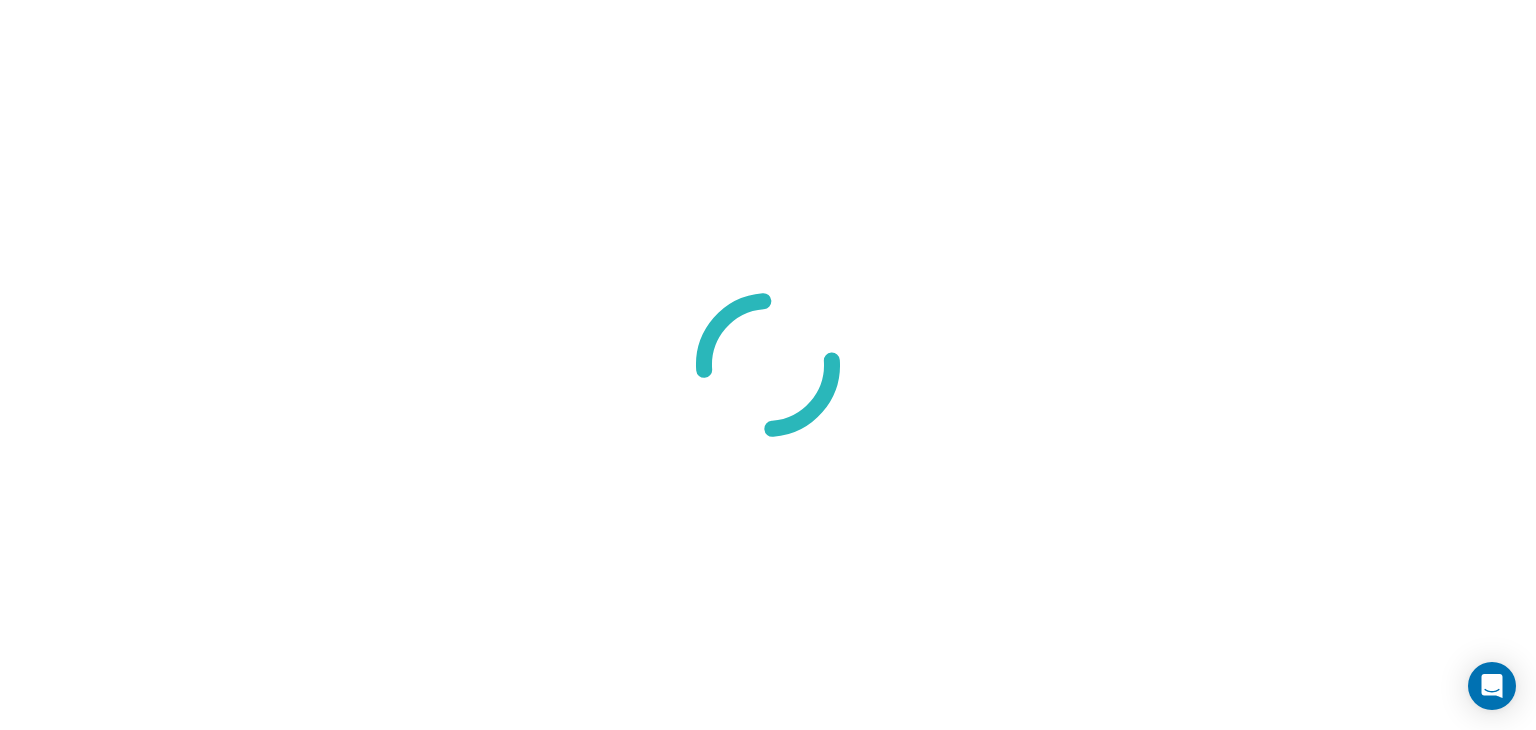 scroll, scrollTop: 0, scrollLeft: 0, axis: both 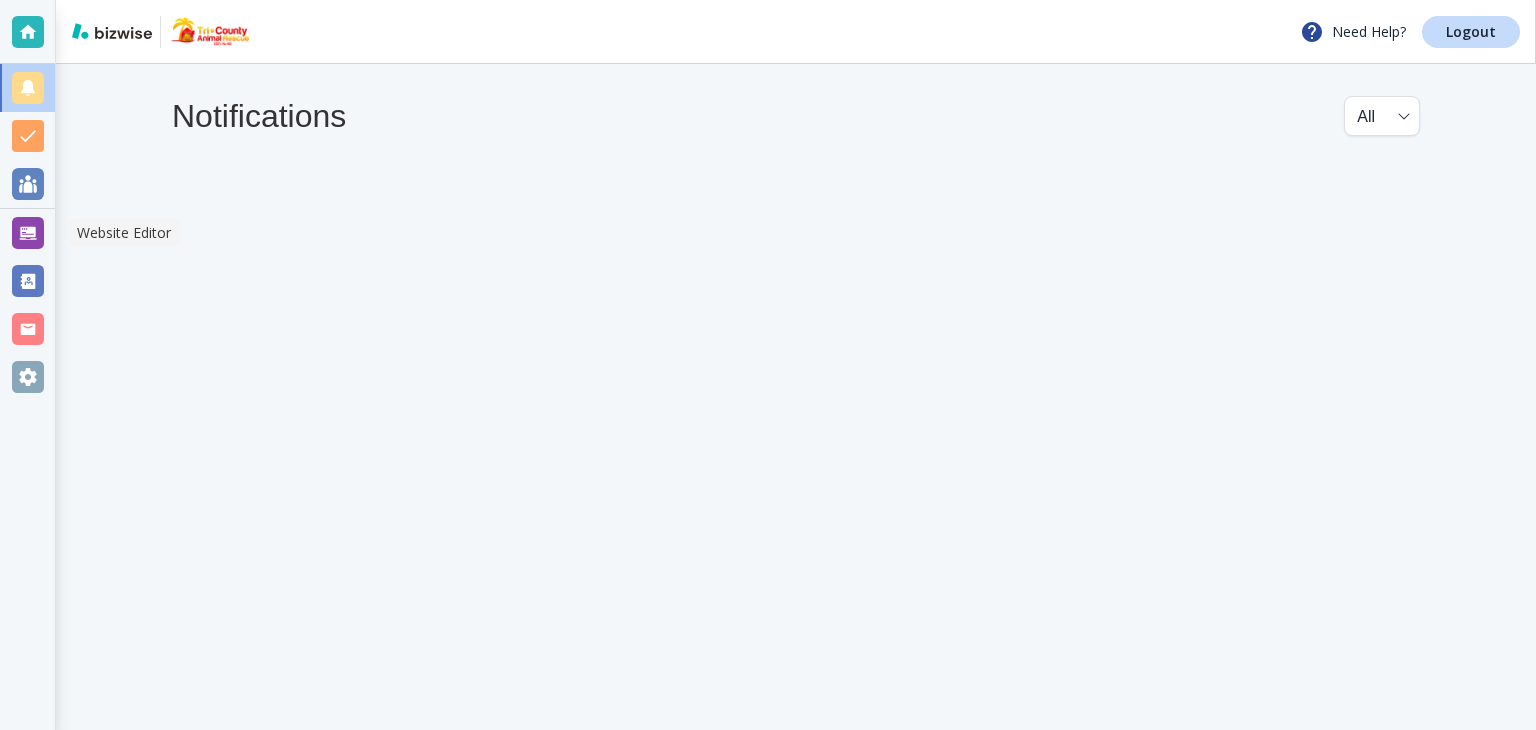 click at bounding box center [28, 233] 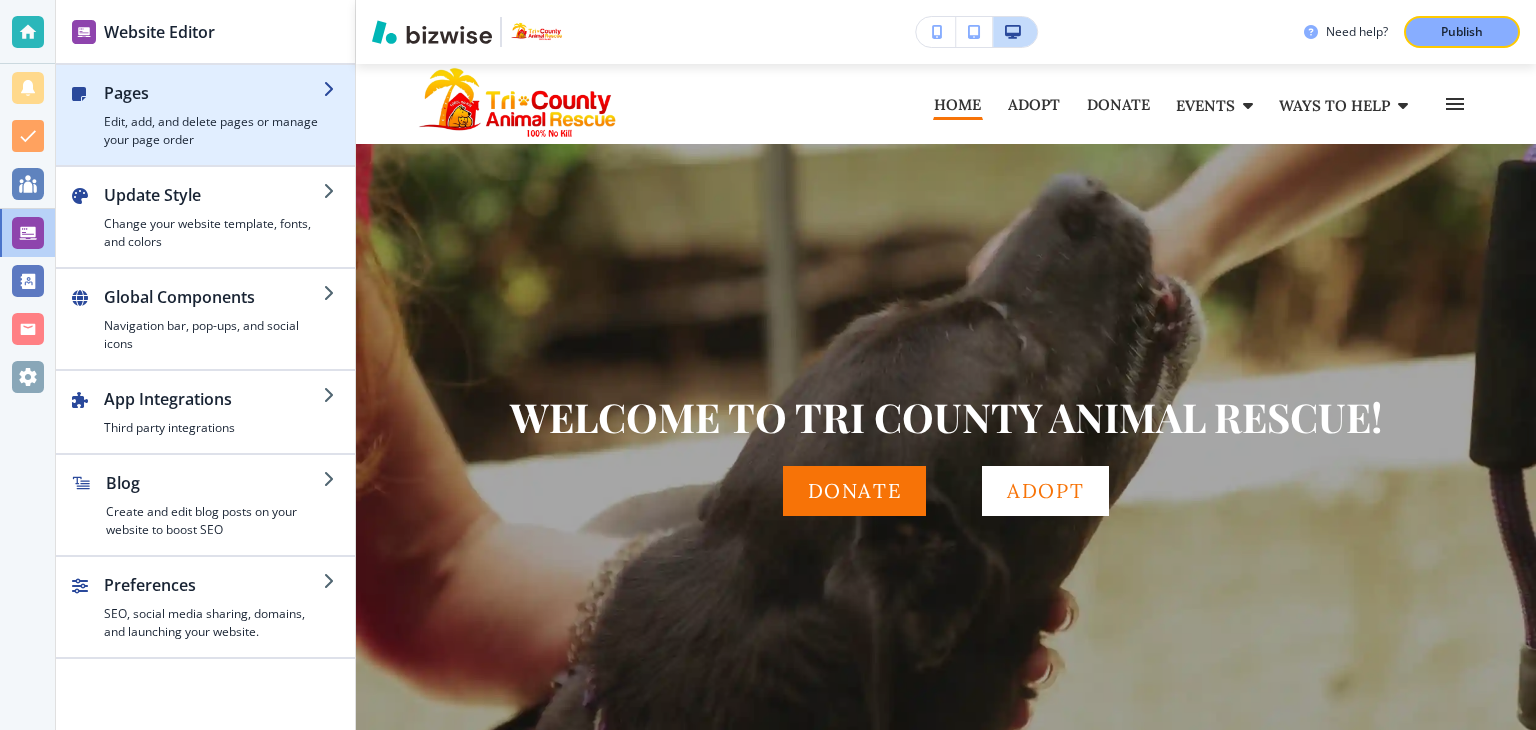 click at bounding box center (213, 109) 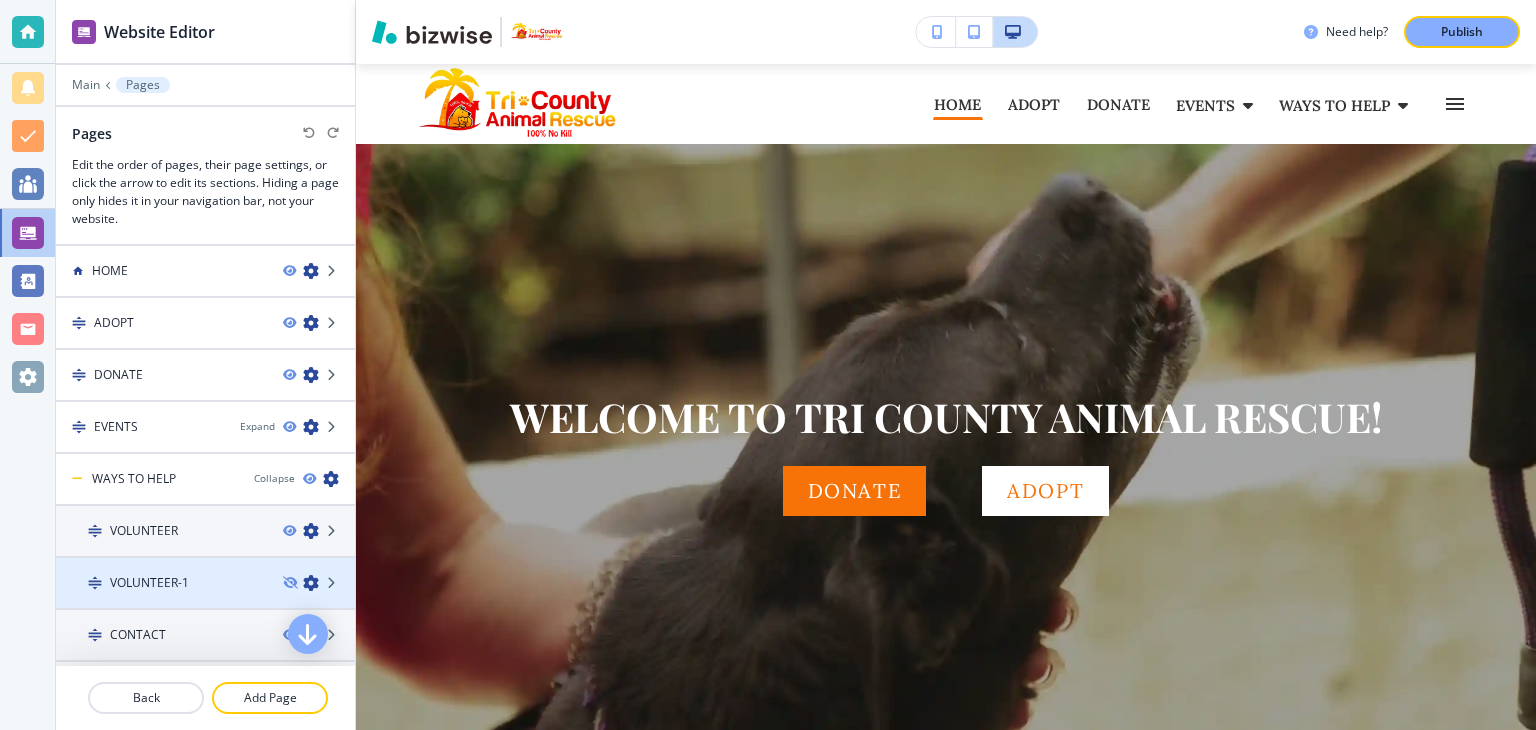 click at bounding box center [205, 600] 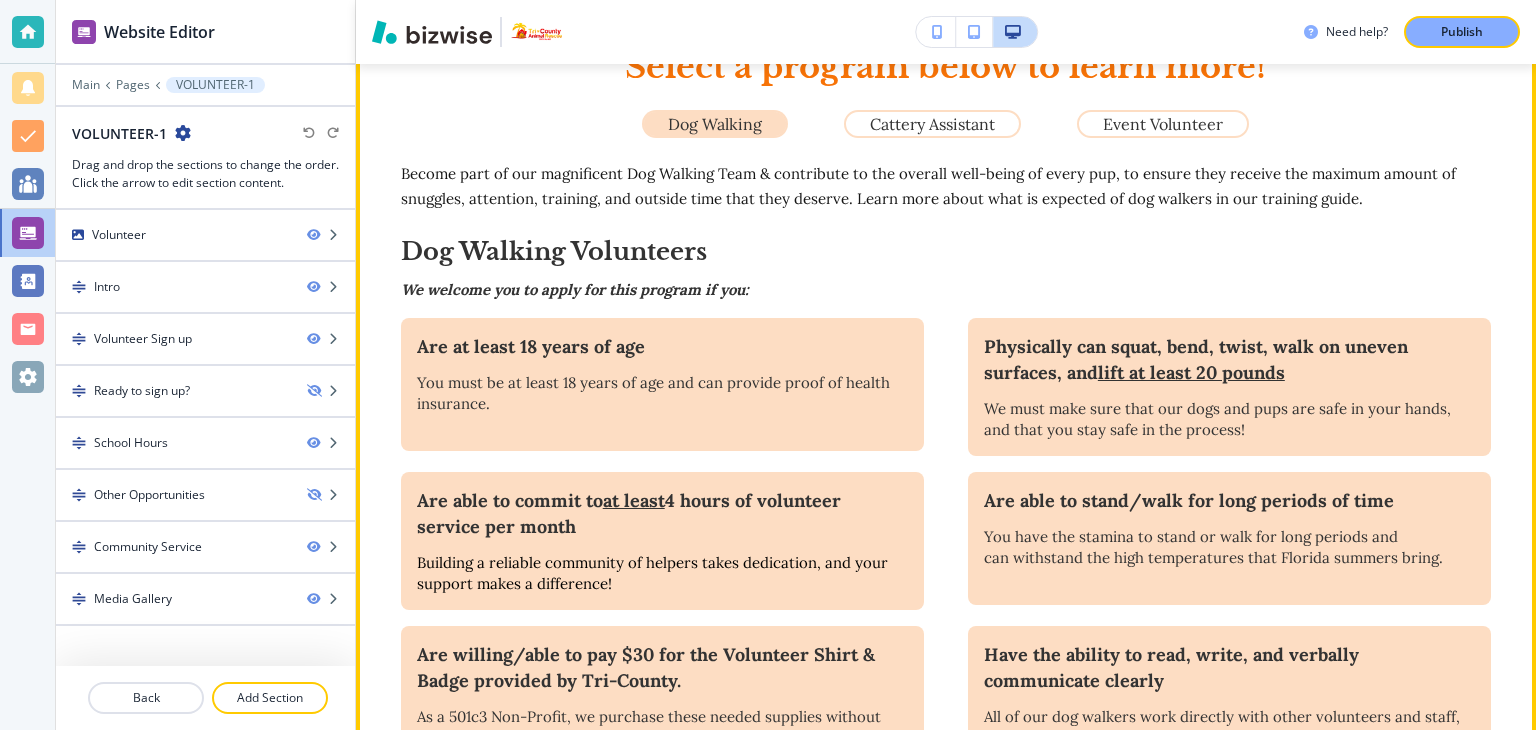 scroll, scrollTop: 800, scrollLeft: 0, axis: vertical 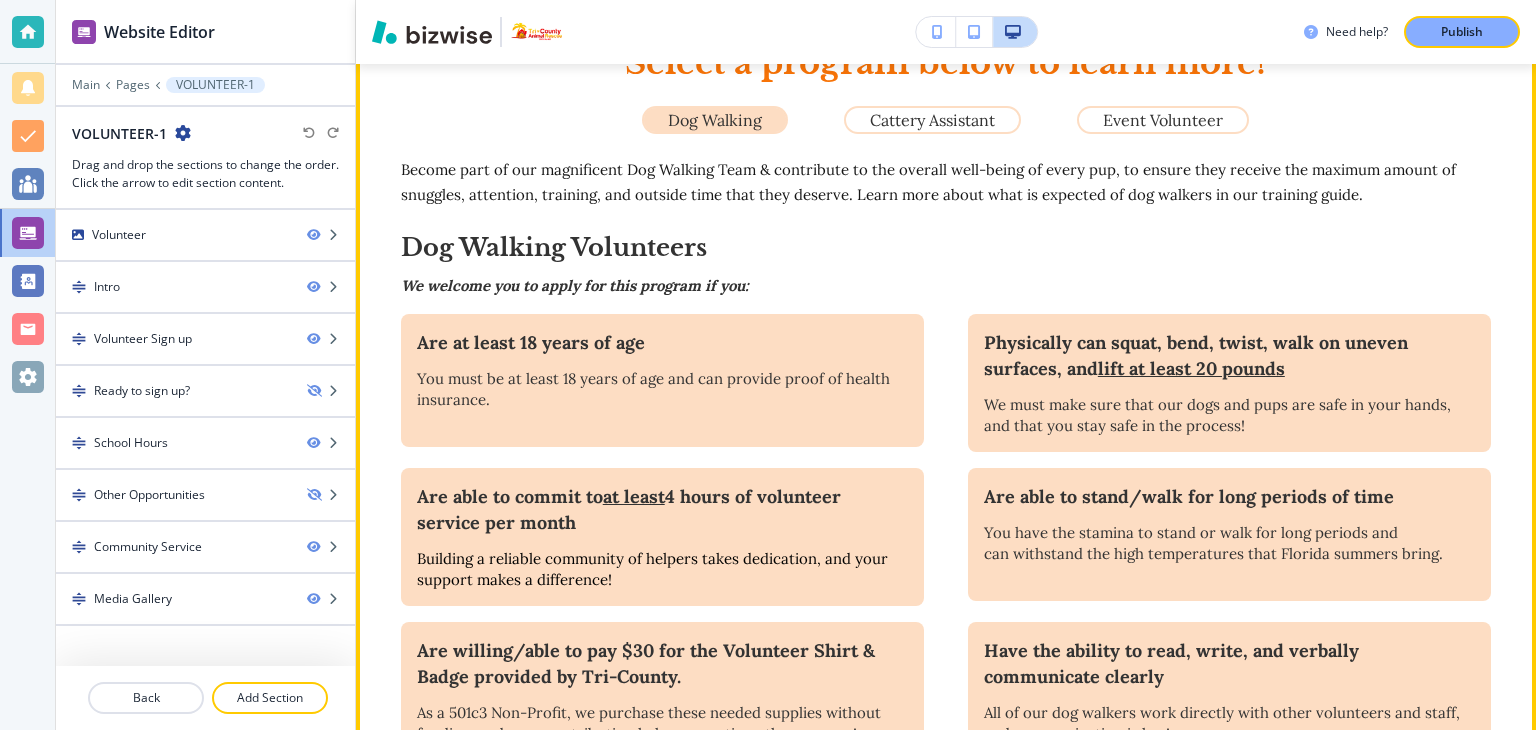 click on "Become part of our magnificent Dog Walking Team & contribute to the overall well-being of every pup, to ensure they receive the maximum amount of snuggles, attention, training, and outside time that they deserve. Learn more about what is expected of dog walkers in our training guide." at bounding box center [930, 182] 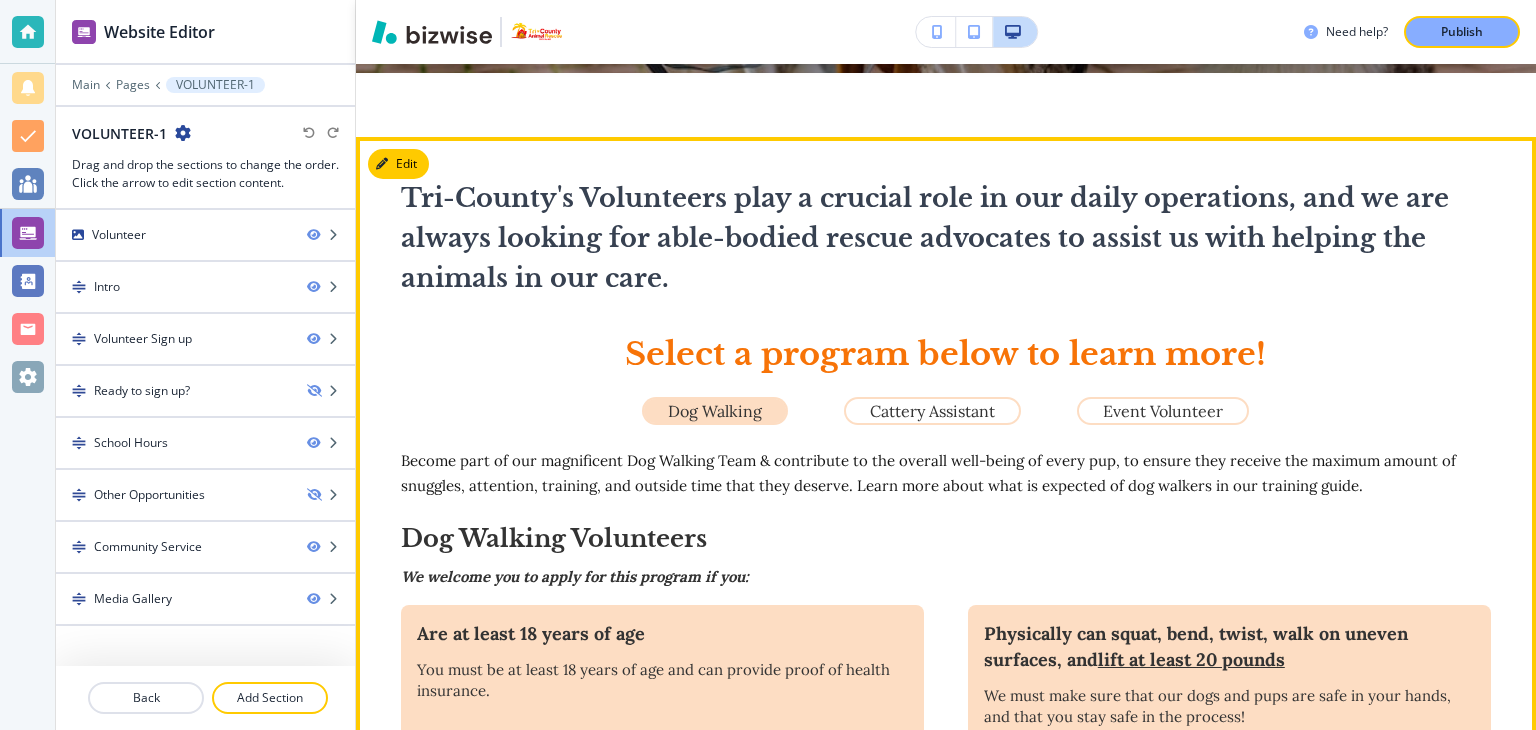 scroll, scrollTop: 500, scrollLeft: 0, axis: vertical 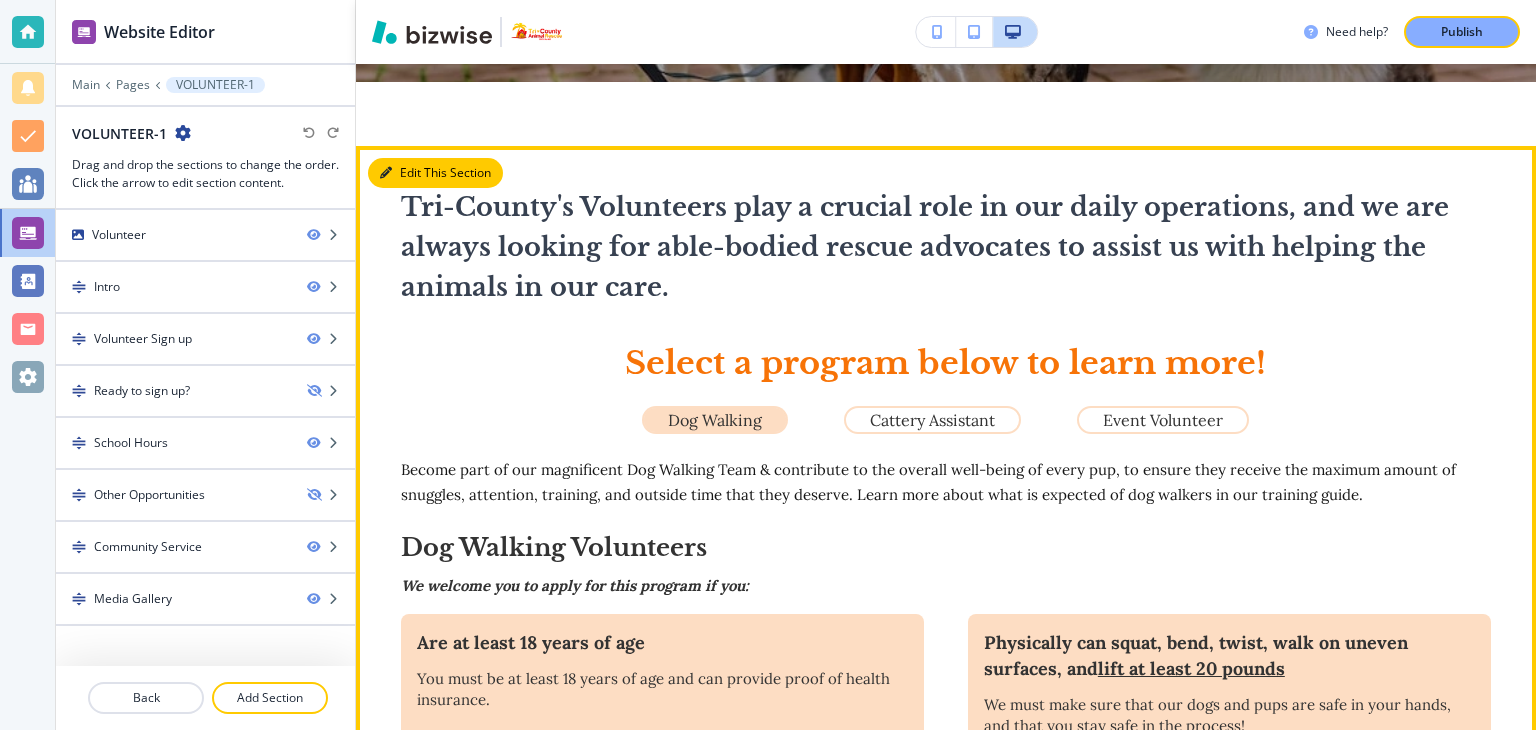 click on "Edit This Section" at bounding box center (435, 173) 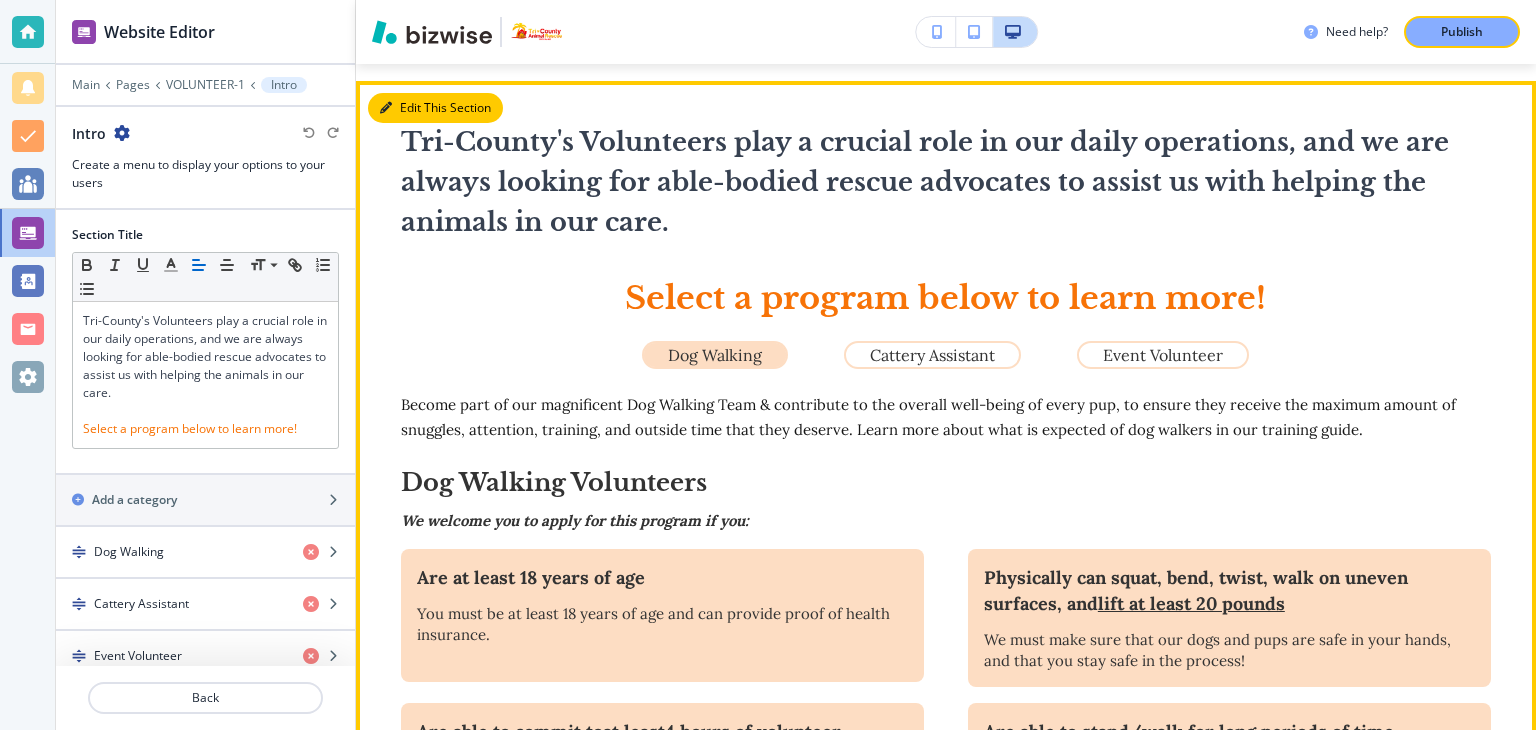 scroll, scrollTop: 581, scrollLeft: 0, axis: vertical 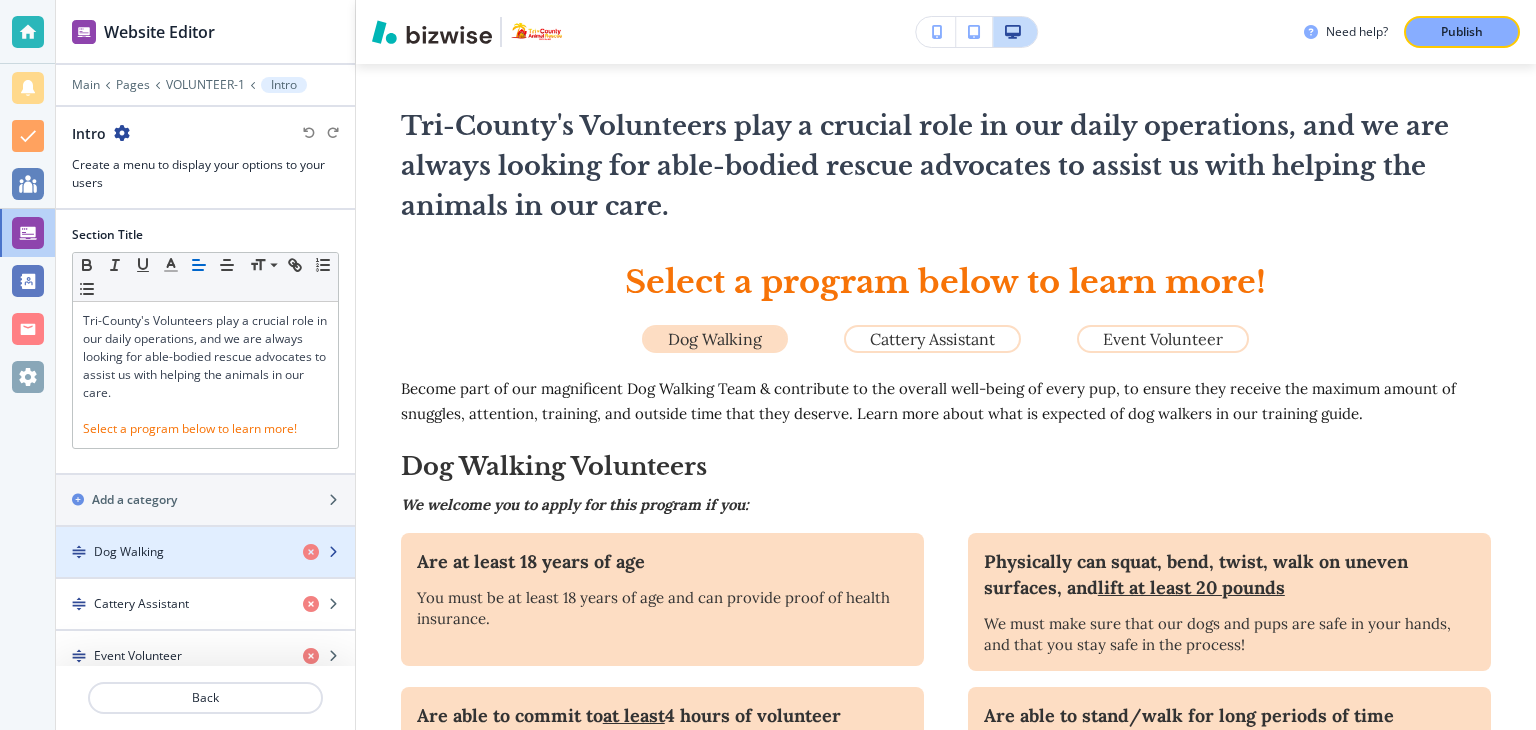 click on "Dog Walking" at bounding box center [129, 552] 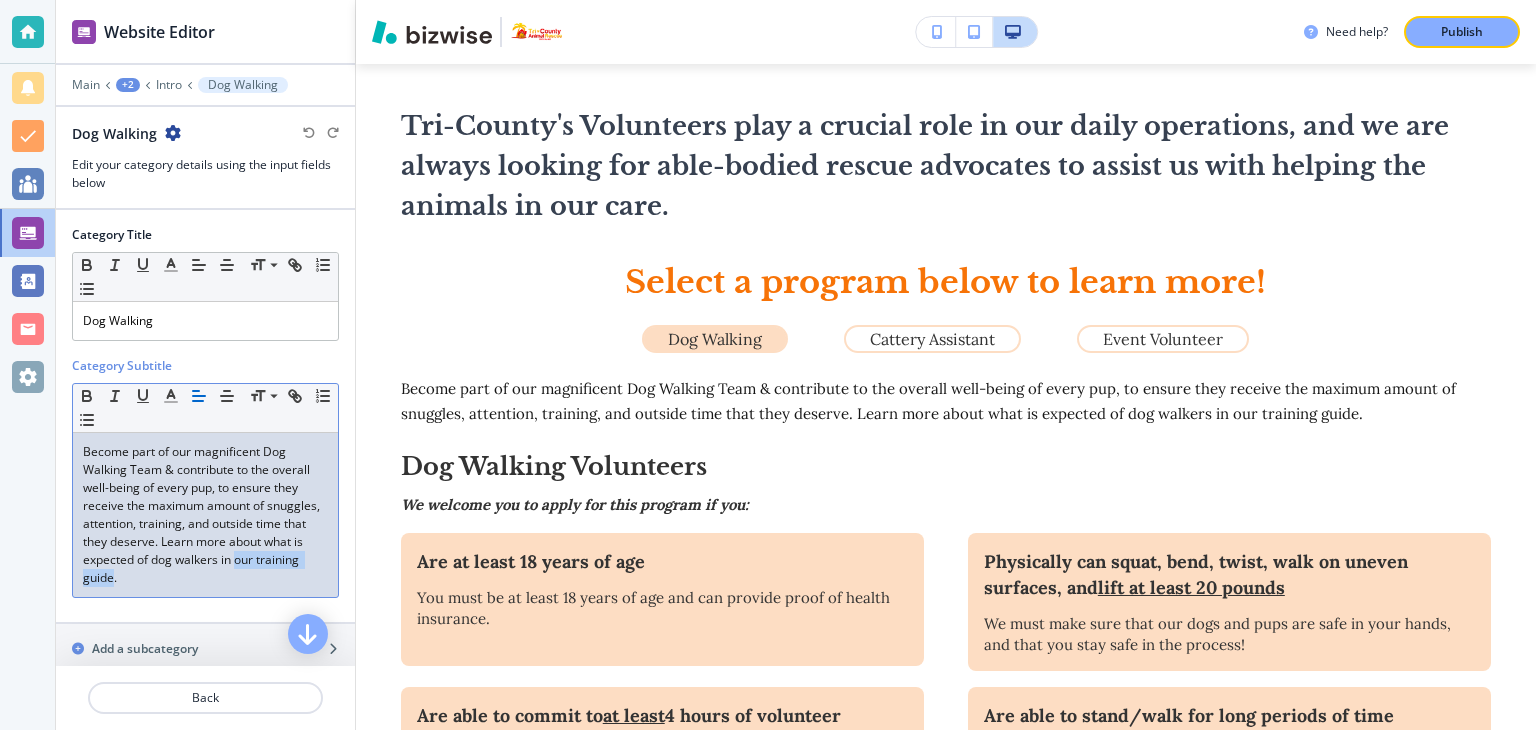drag, startPoint x: 85, startPoint y: 574, endPoint x: 183, endPoint y: 577, distance: 98.045906 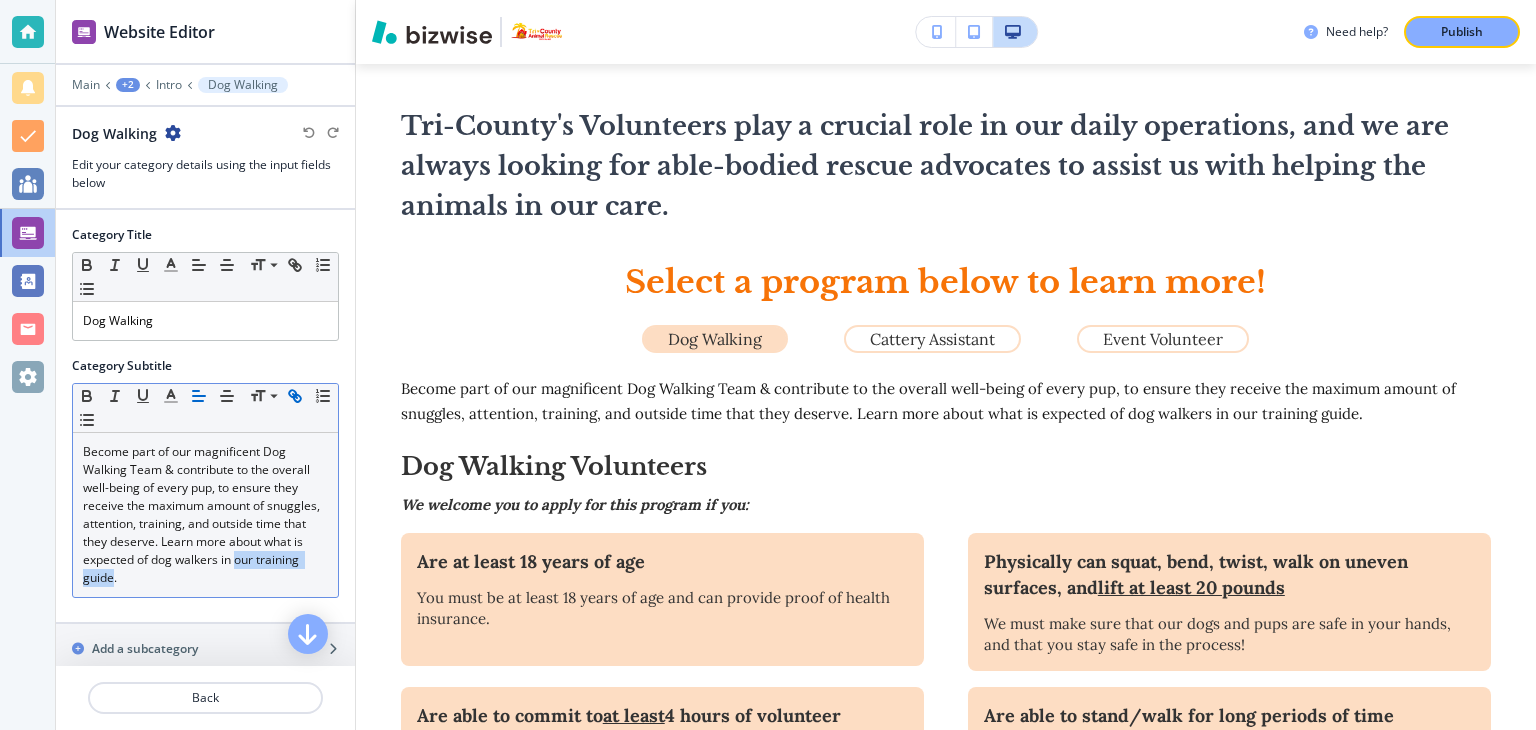 click 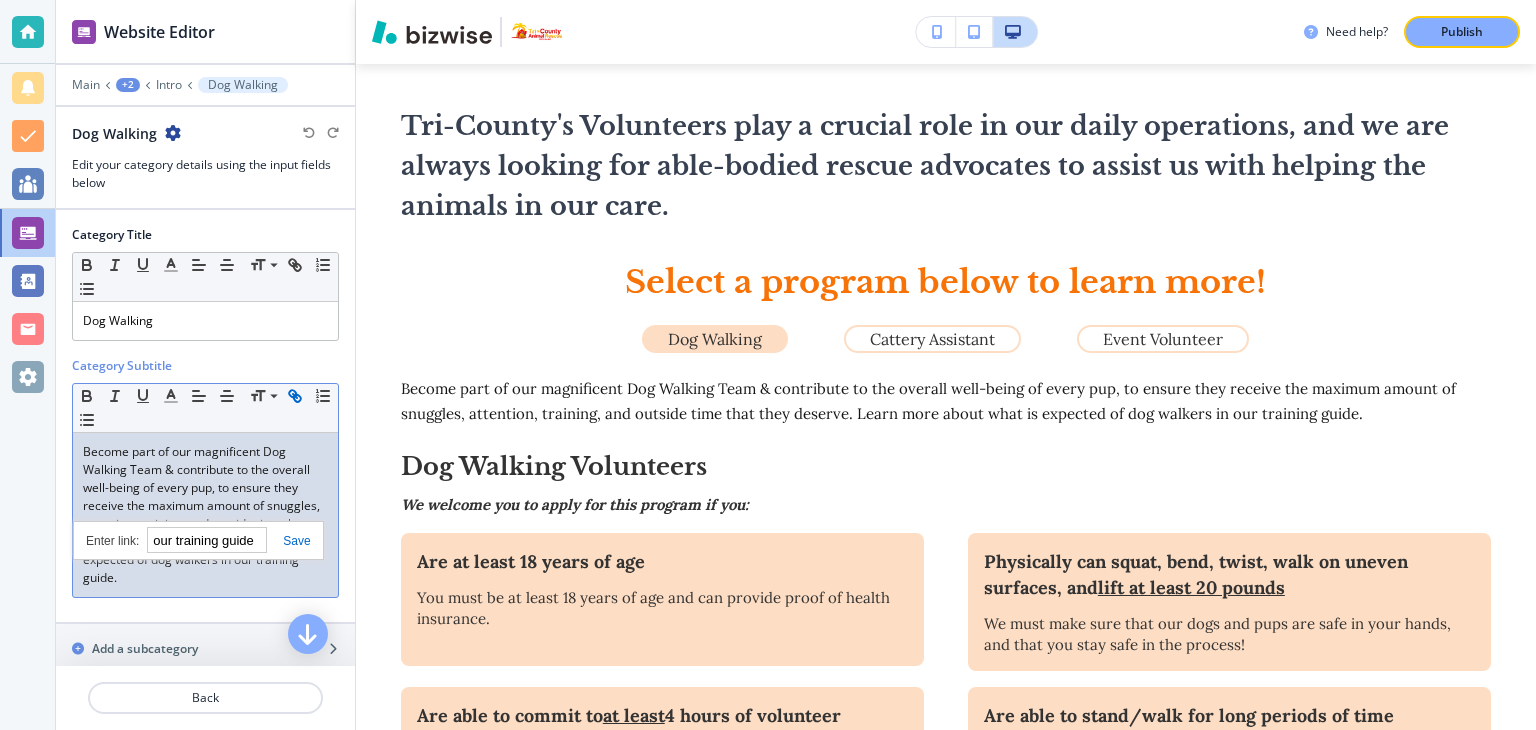 paste on "https://www.dropbox.com/scl/fi/nnzrrc19mxoew6jtmwu80/Tri-CountyAnimalRescueCatteryAssistantGuide.pdf?rlkey=62cn3u5dy1ari17wrcw2vo5ns&st=p13axea7&dl=0" 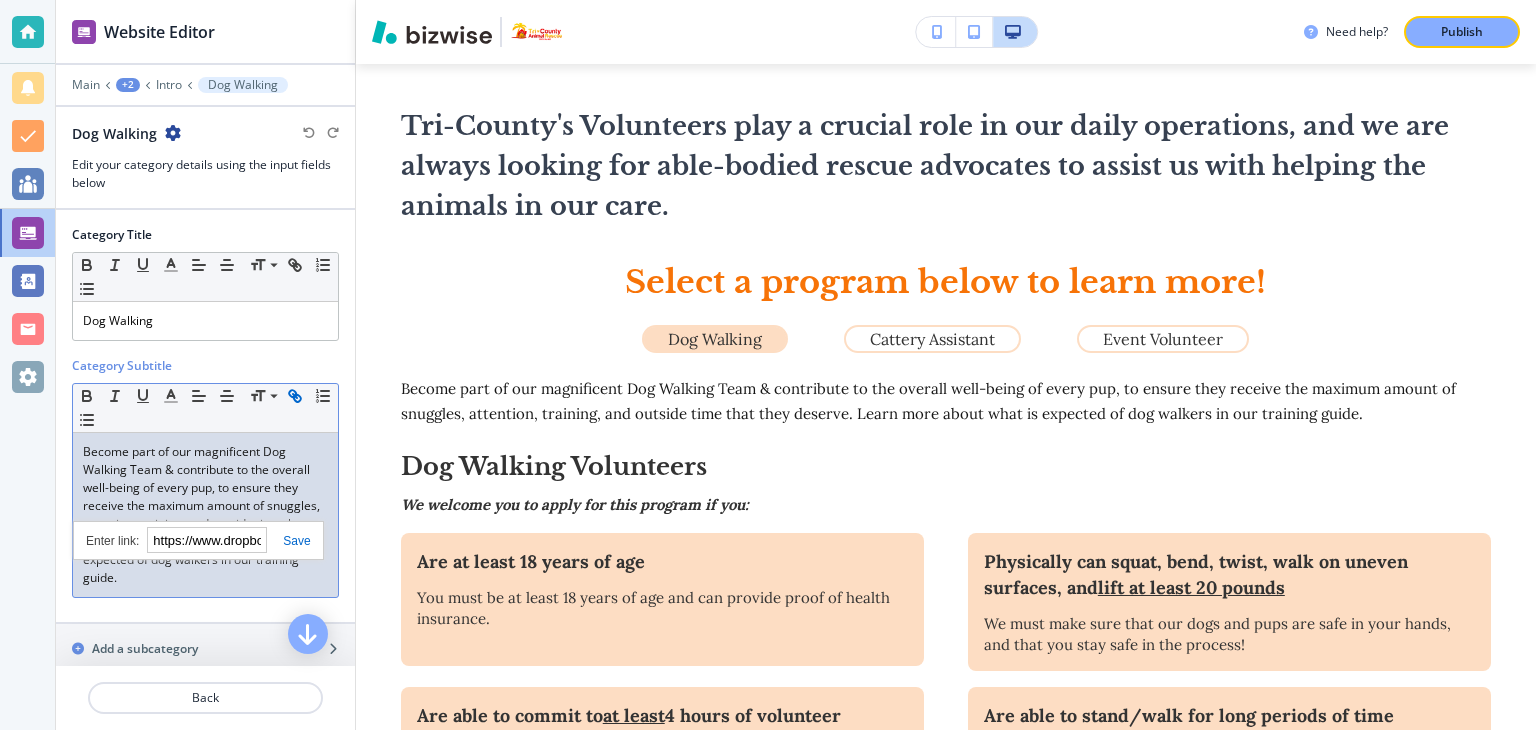 scroll, scrollTop: 0, scrollLeft: 846, axis: horizontal 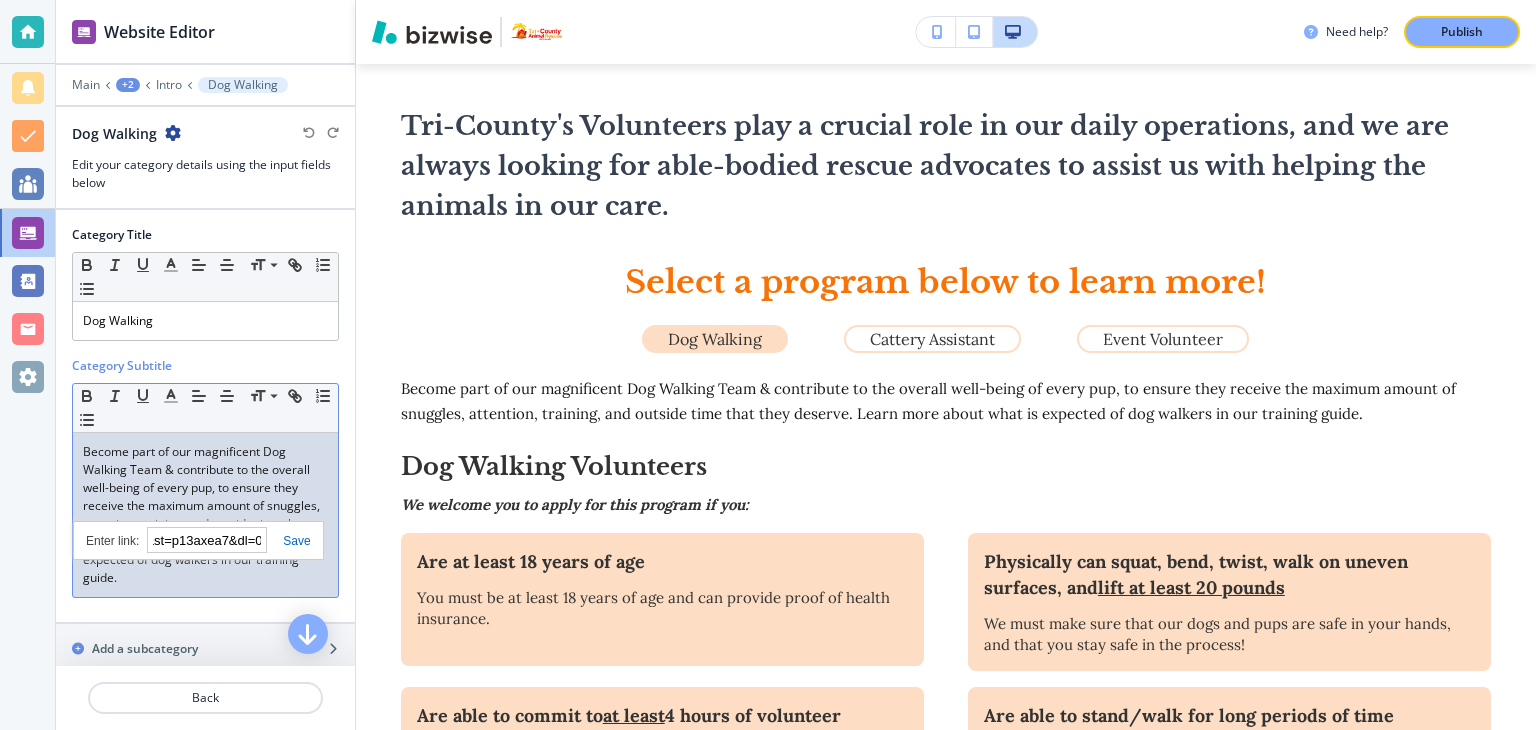 type on "https://www.dropbox.com/scl/fi/nnzrrc19mxoew6jtmwu80/Tri-CountyAnimalRescueCatteryAssistantGuide.pdf?rlkey=62cn3u5dy1ari17wrcw2vo5ns&st=p13axea7&dl=0" 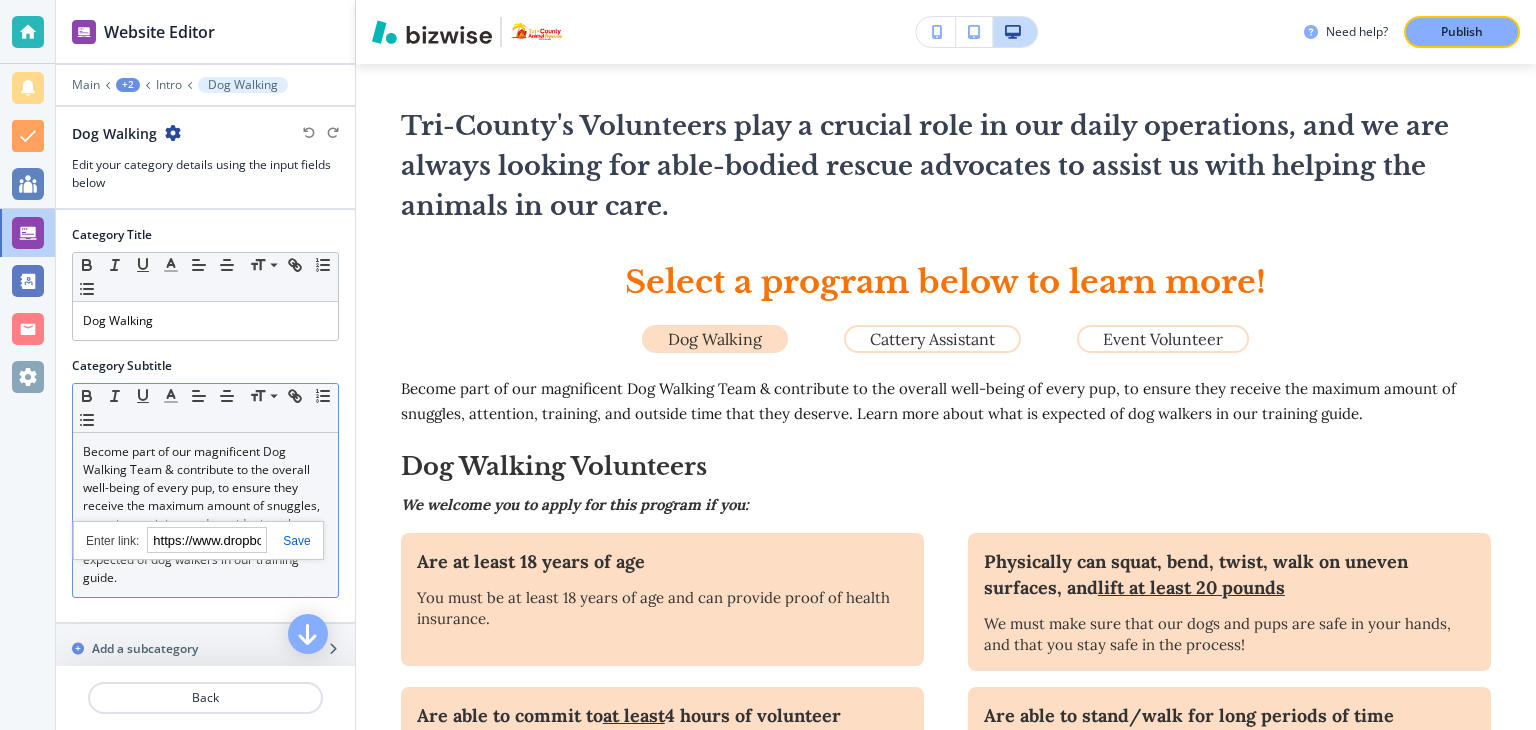 click at bounding box center [288, 541] 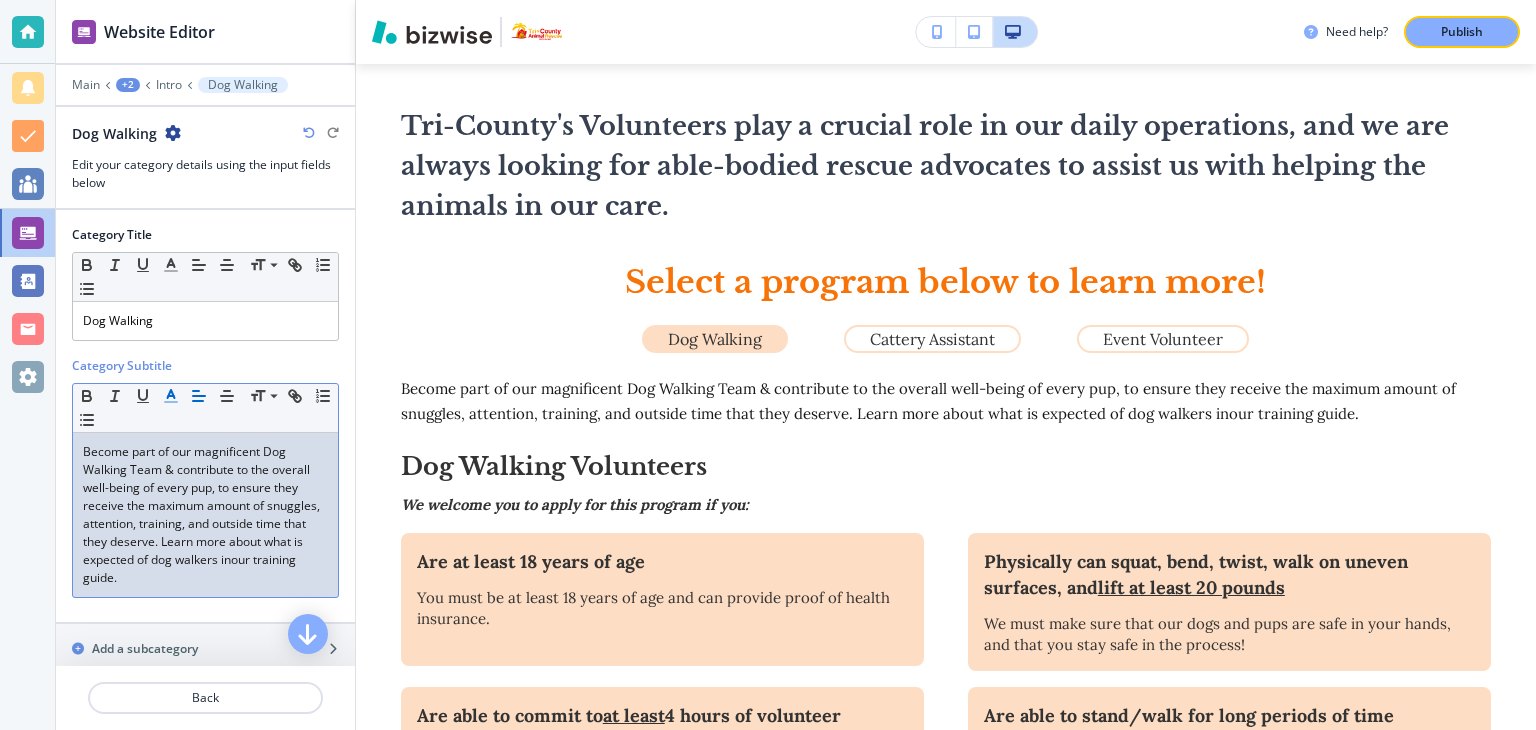 click 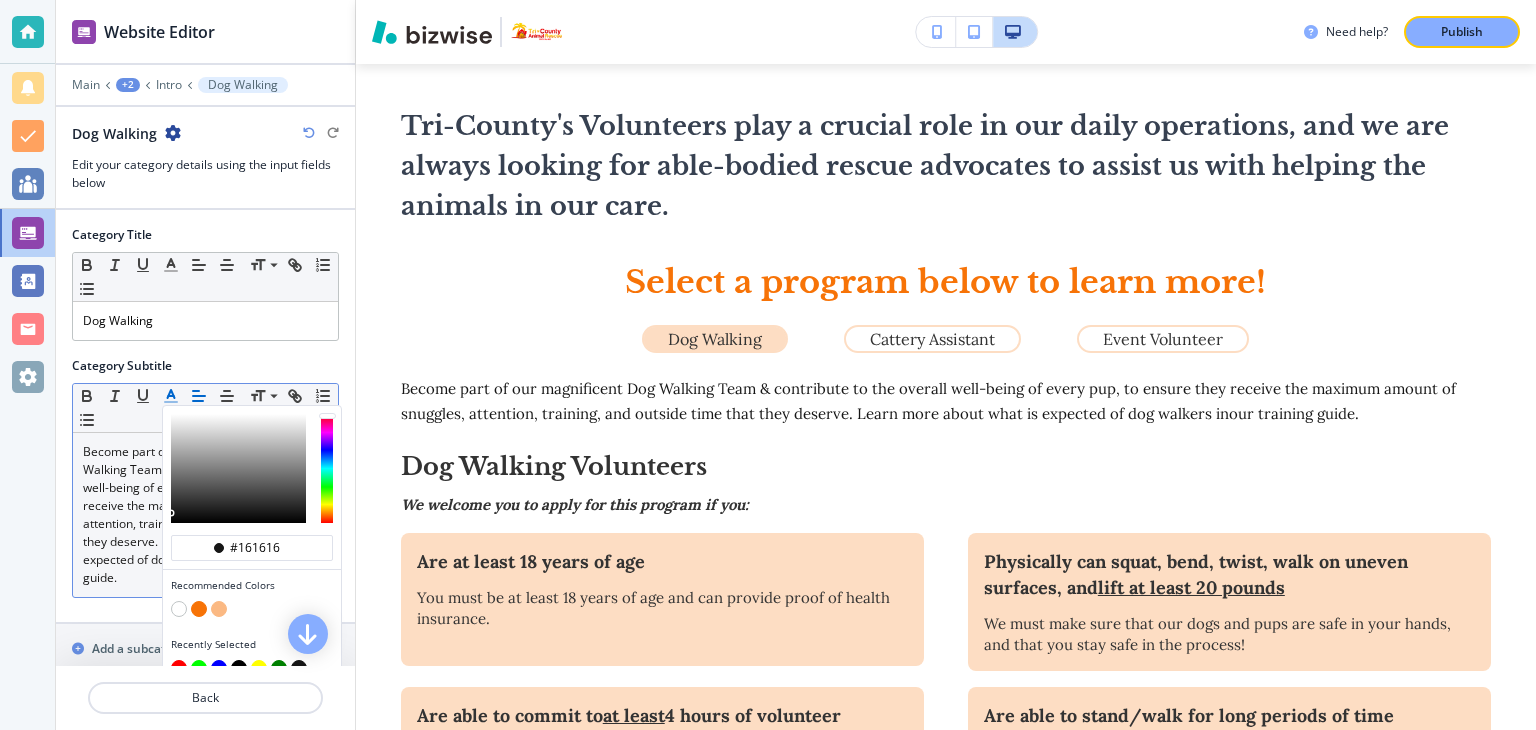 click at bounding box center [199, 609] 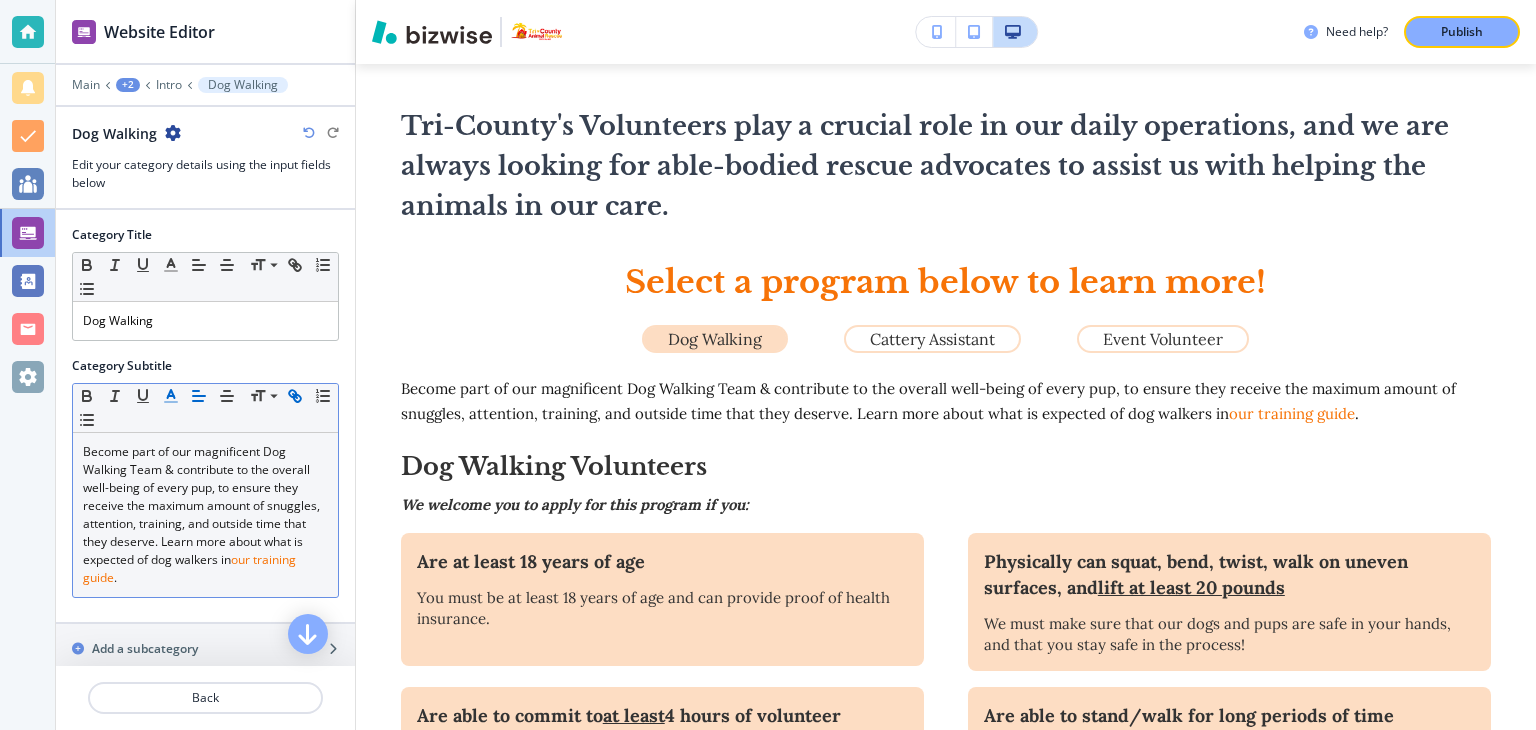 click 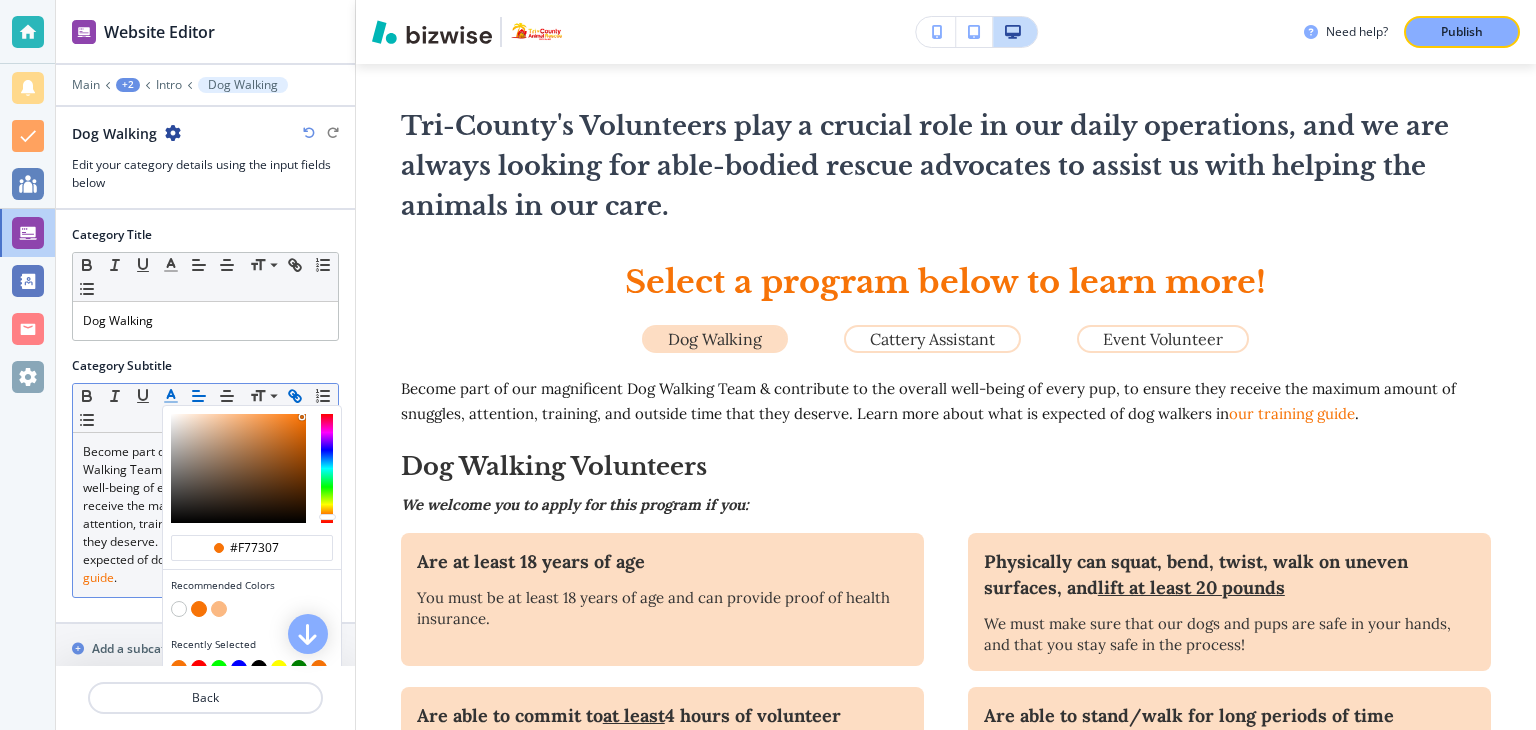 click 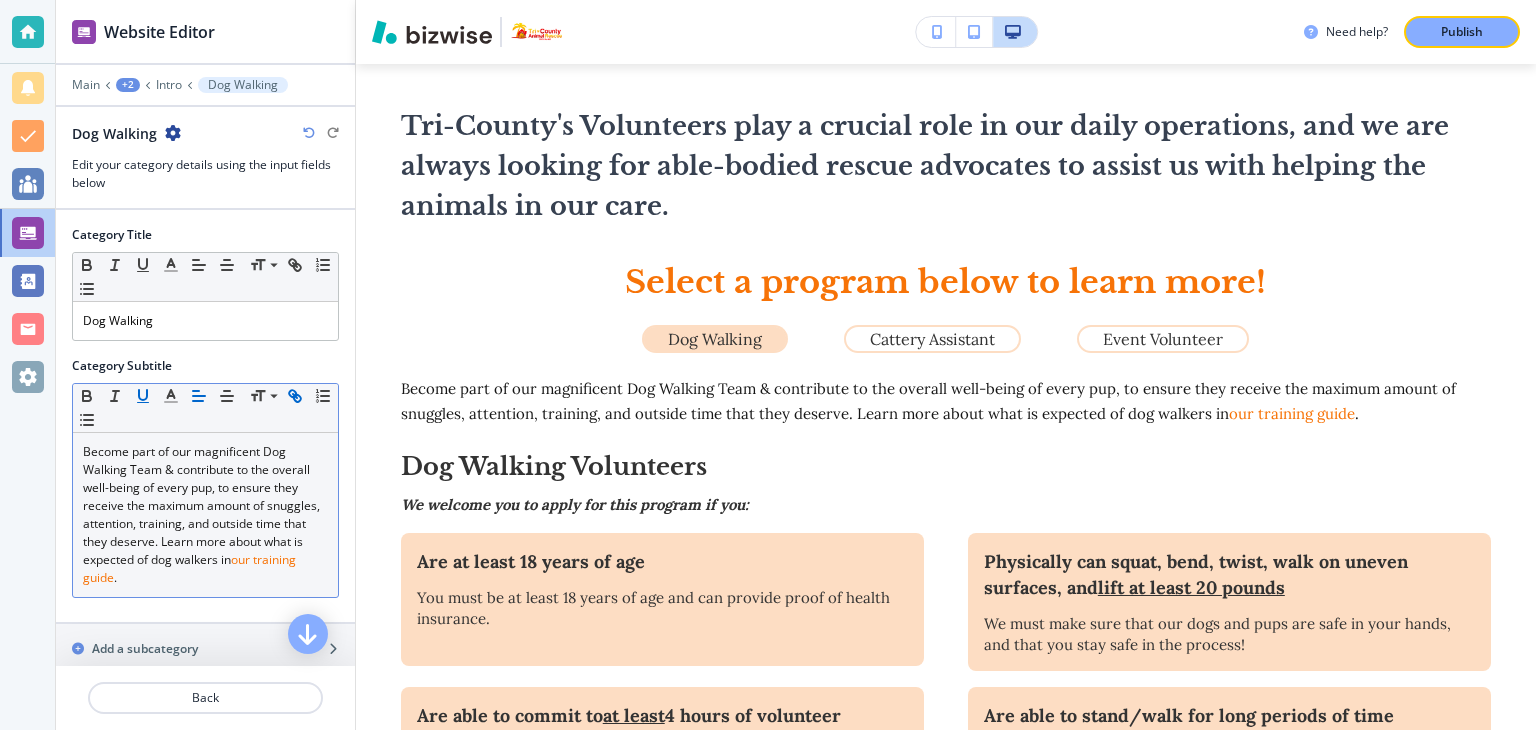 click 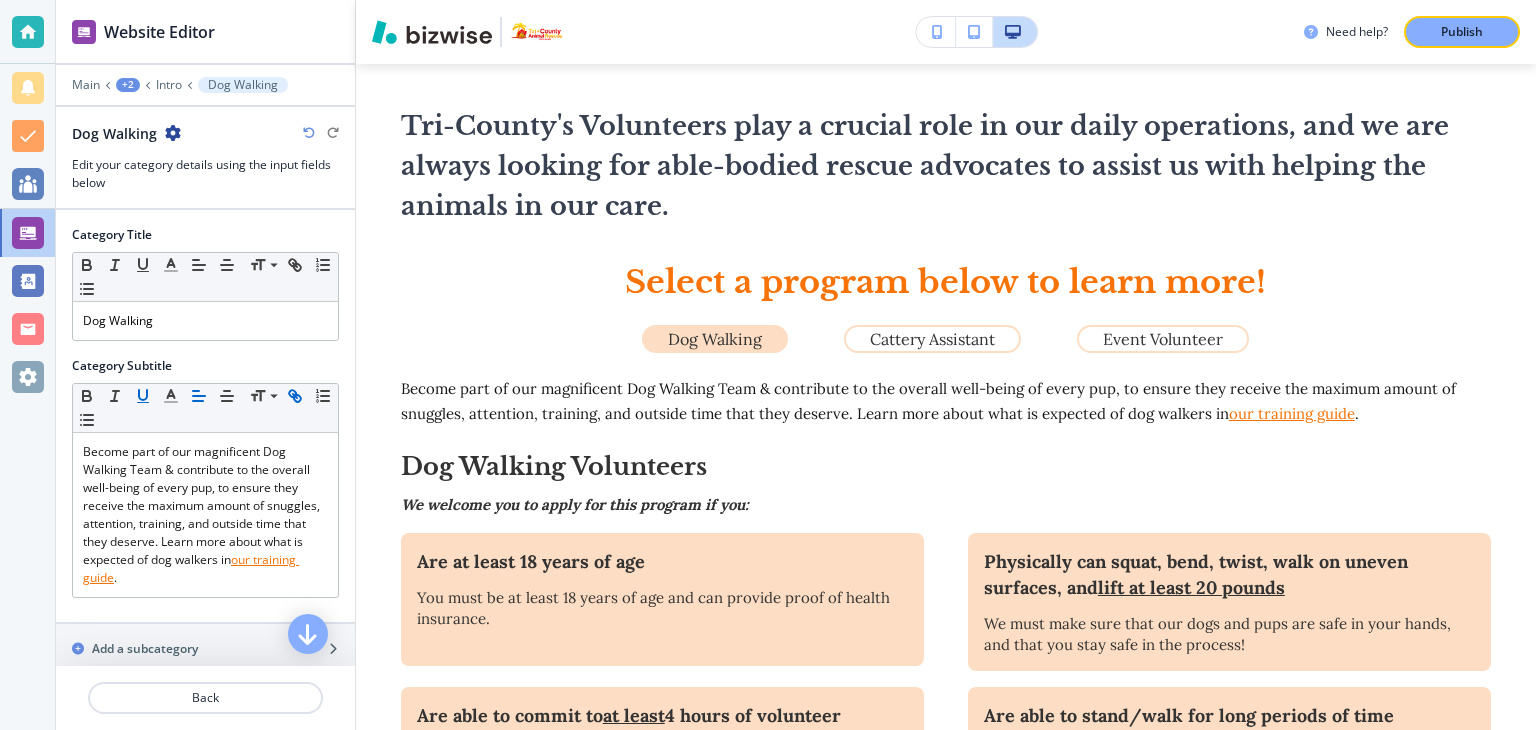 click on "Publish" at bounding box center [1462, 32] 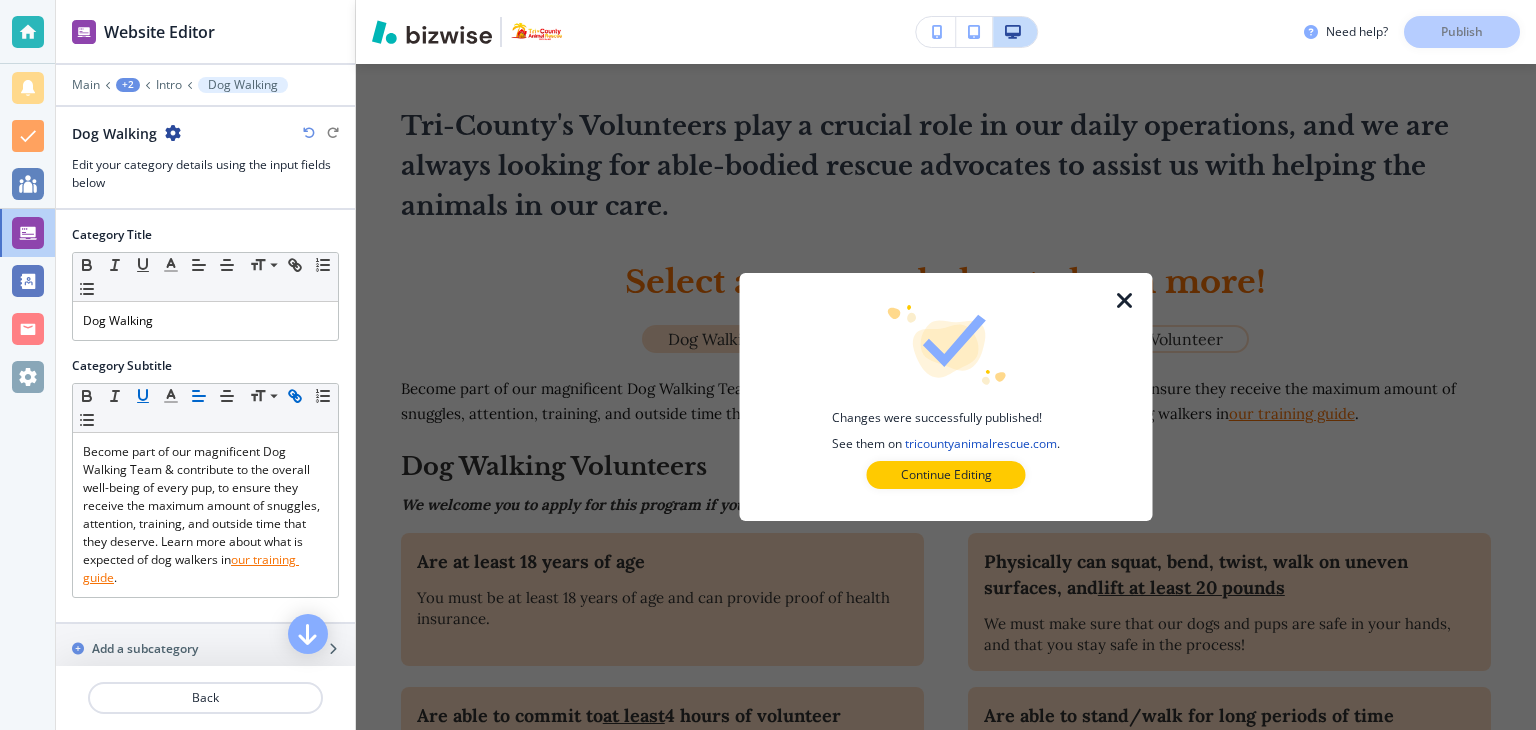 click at bounding box center [1125, 301] 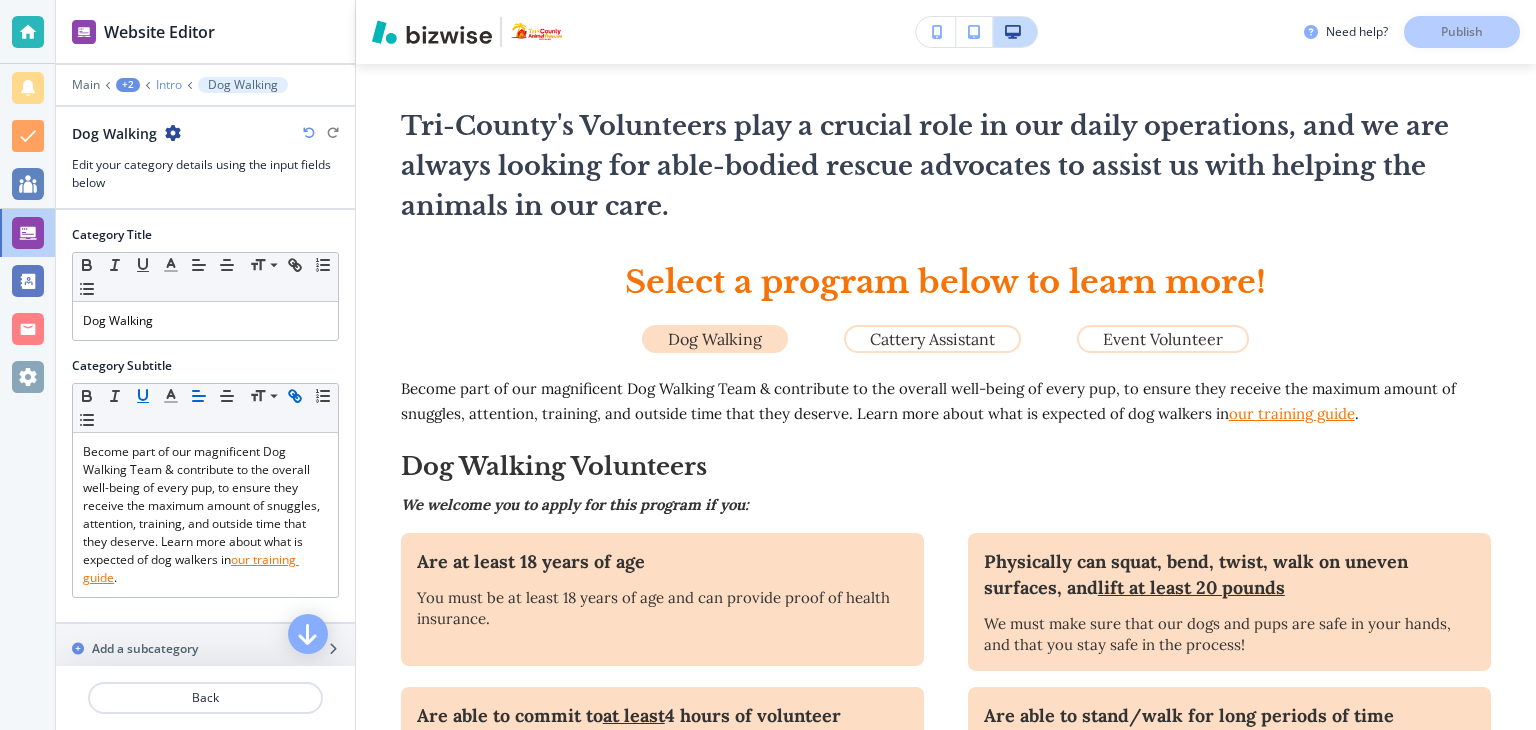 click on "Intro" at bounding box center [169, 85] 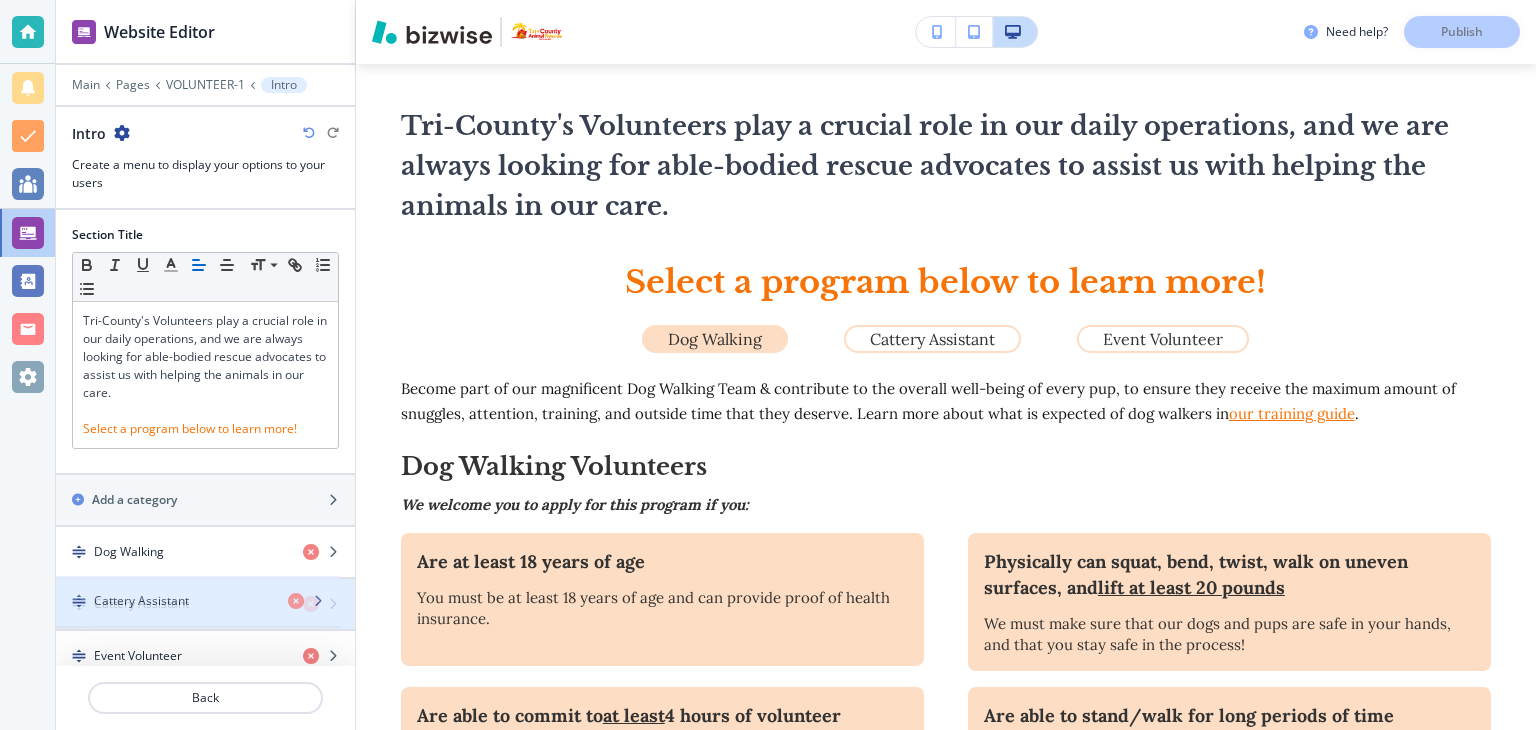 click on "Cattery Assistant" at bounding box center (141, 604) 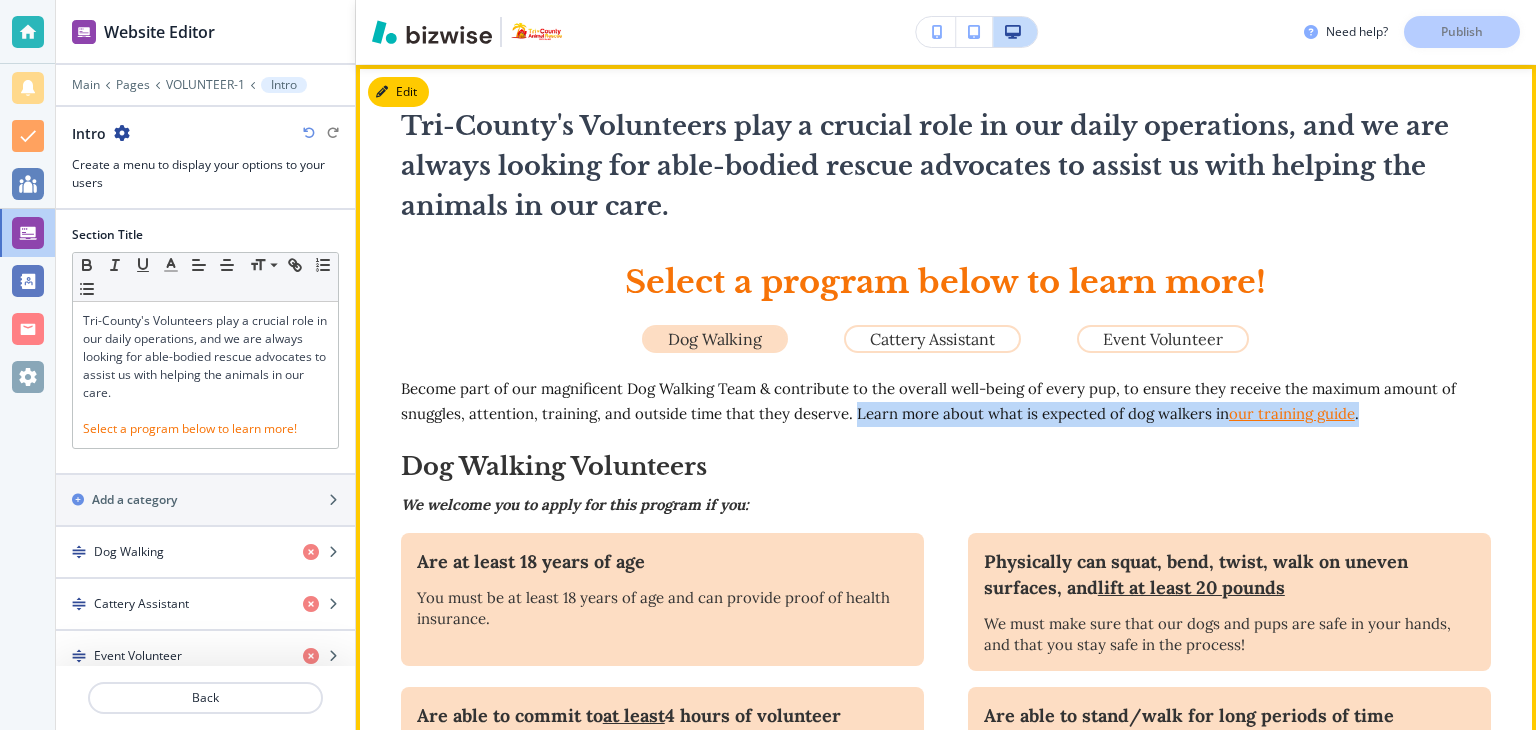 drag, startPoint x: 845, startPoint y: 412, endPoint x: 1359, endPoint y: 433, distance: 514.42883 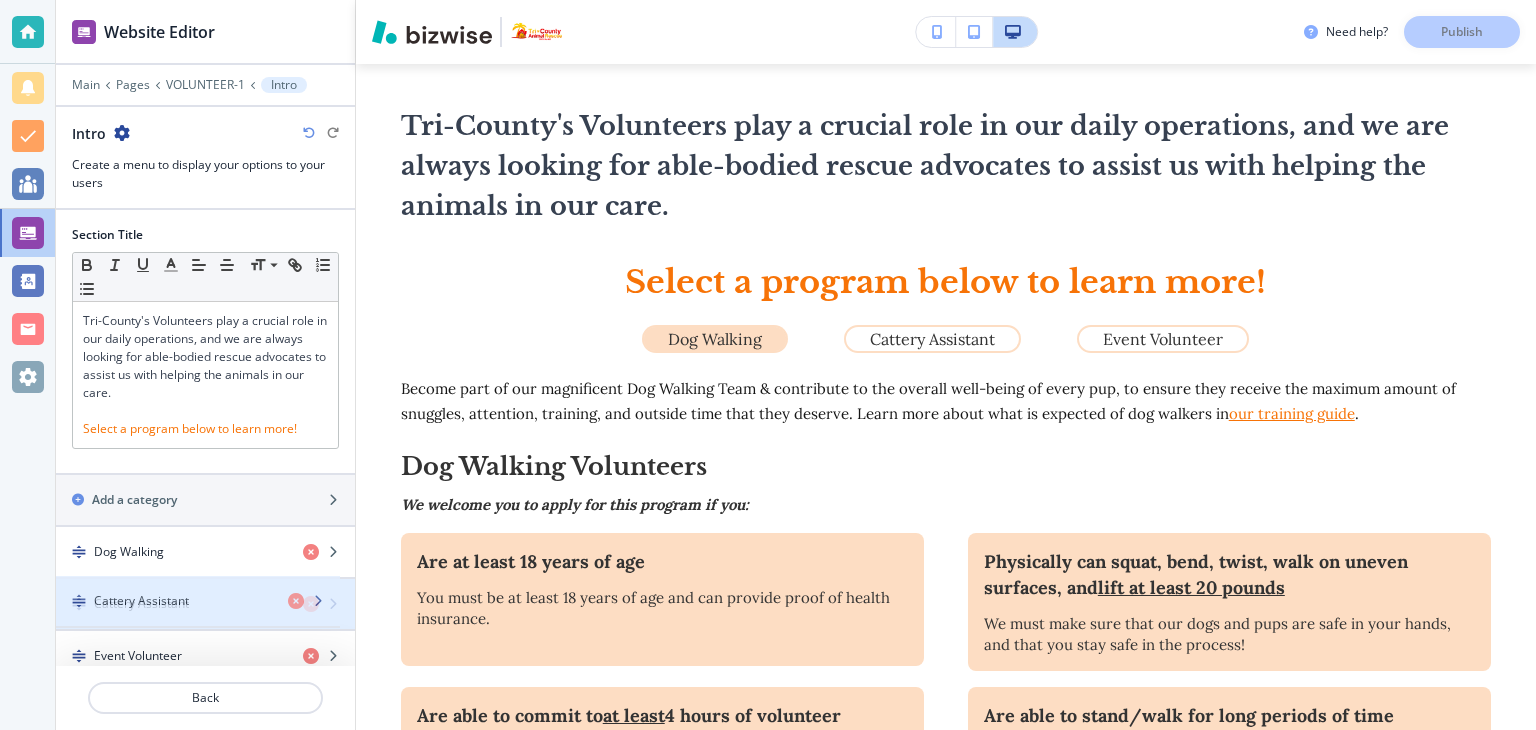 click on "Cattery Assistant" at bounding box center (141, 604) 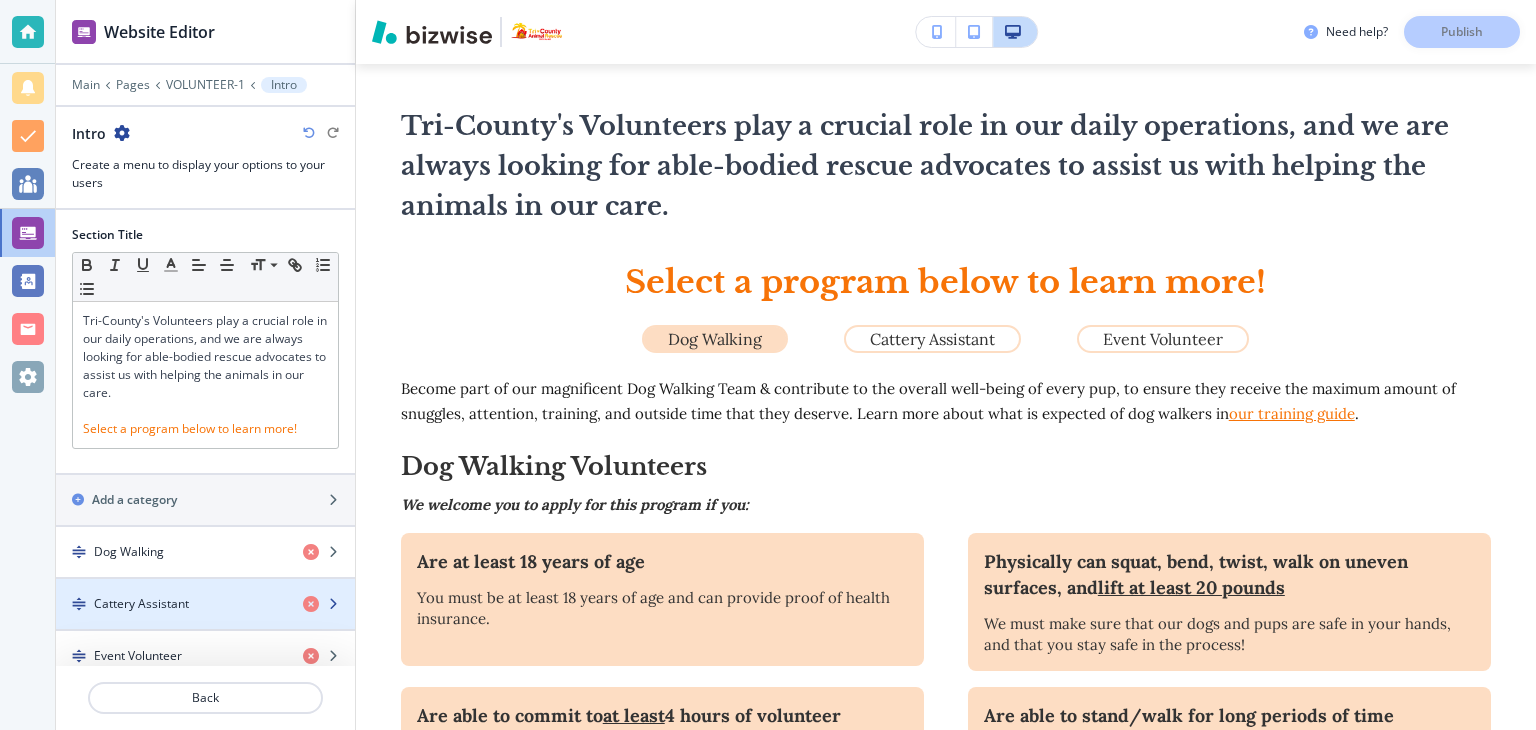 click on "Cattery Assistant" at bounding box center (141, 604) 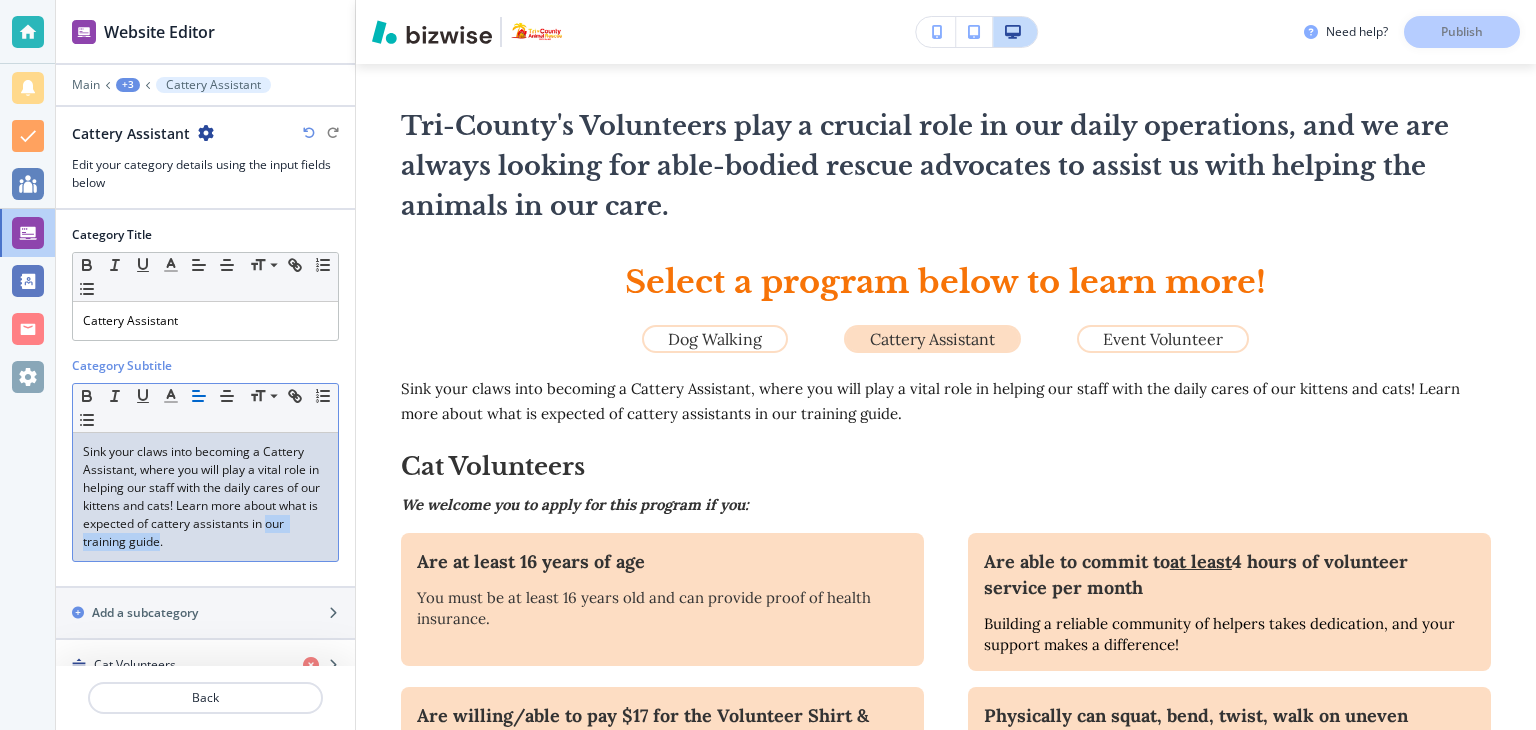 drag, startPoint x: 82, startPoint y: 539, endPoint x: 181, endPoint y: 540, distance: 99.00505 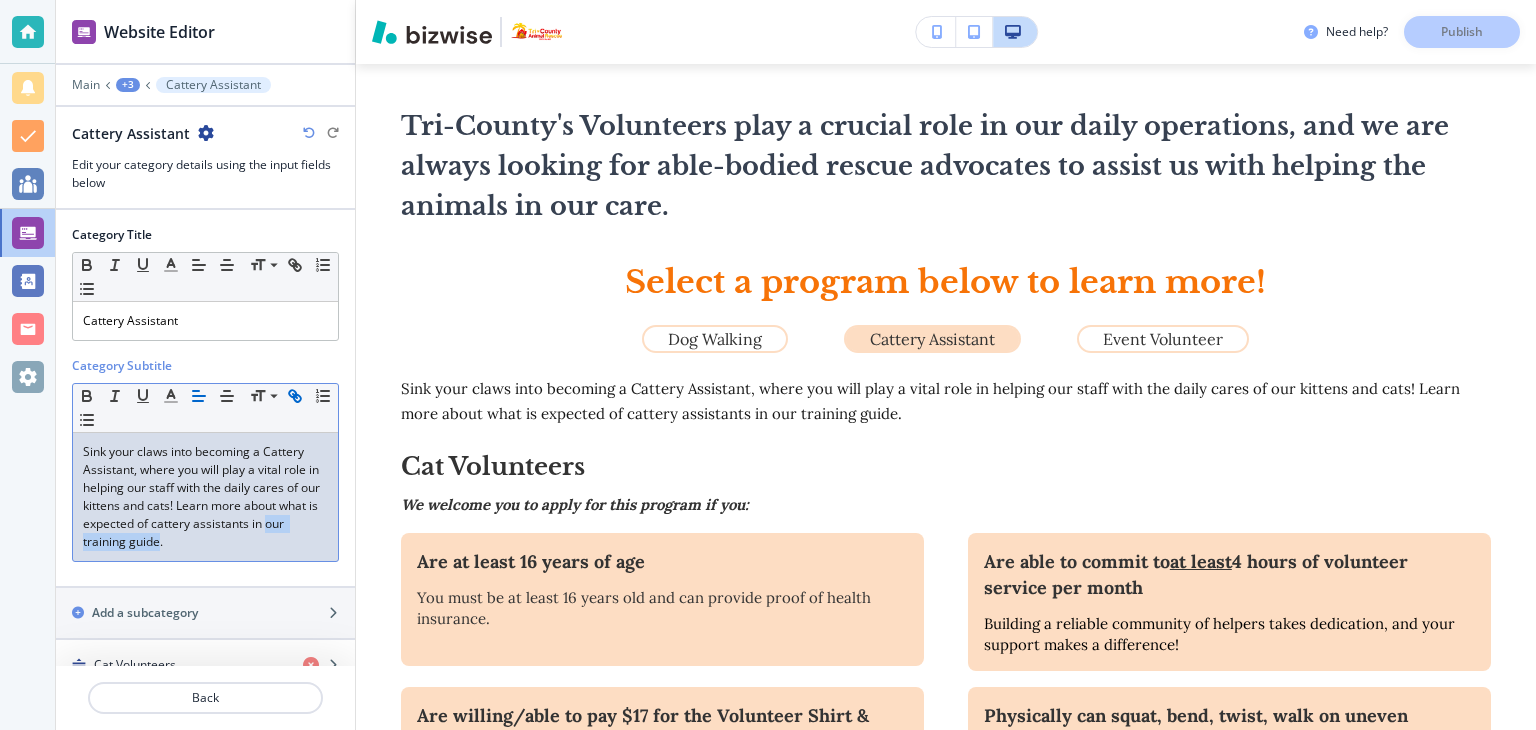 click 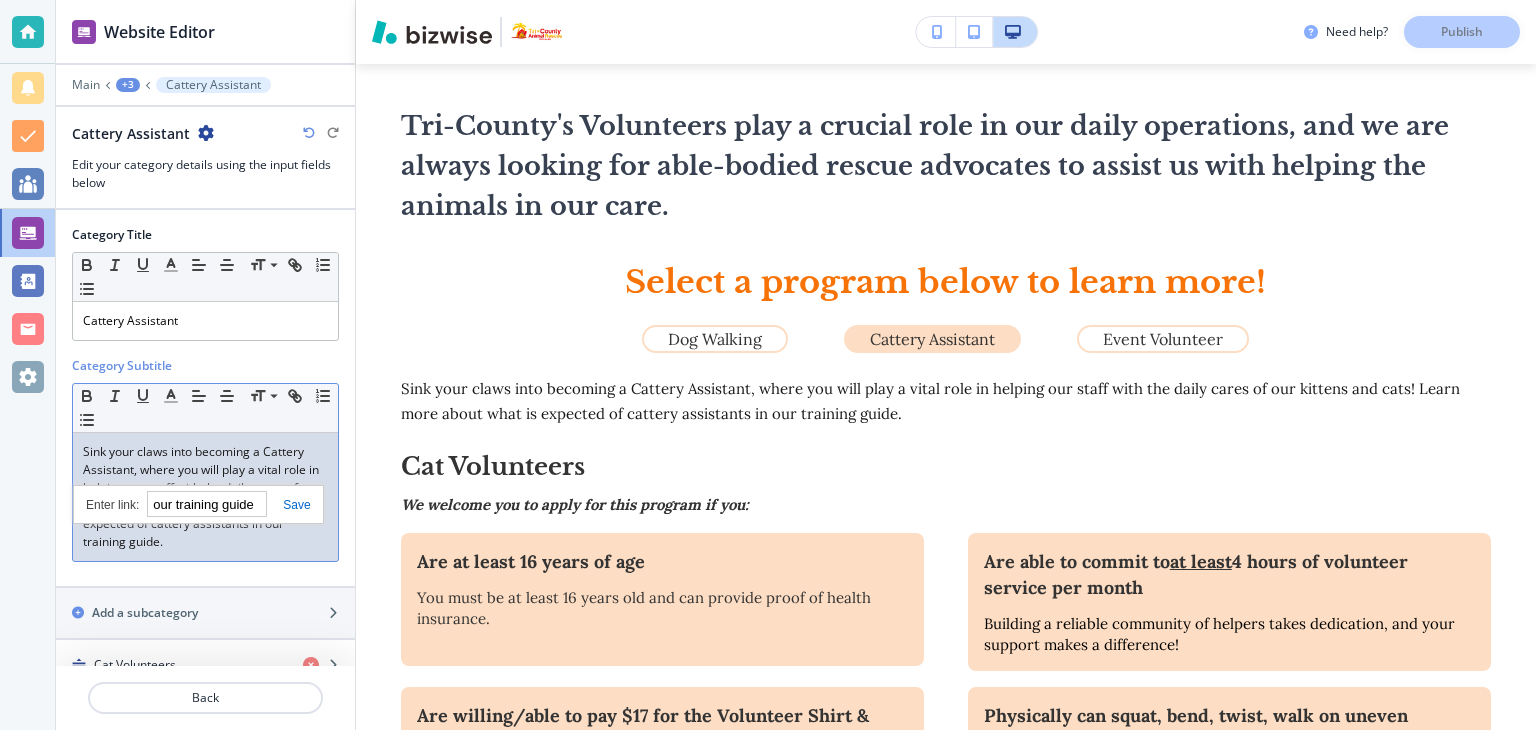 paste on "https://www.dropbox.com/scl/fi/nnzrrc19mxoew6jtmwu80/Tri-CountyAnimalRescueCatteryAssistantGuide.pdf?rlkey=62cn3u5dy1ari17wrcw2vo5ns&st=p13axea7&dl=0" 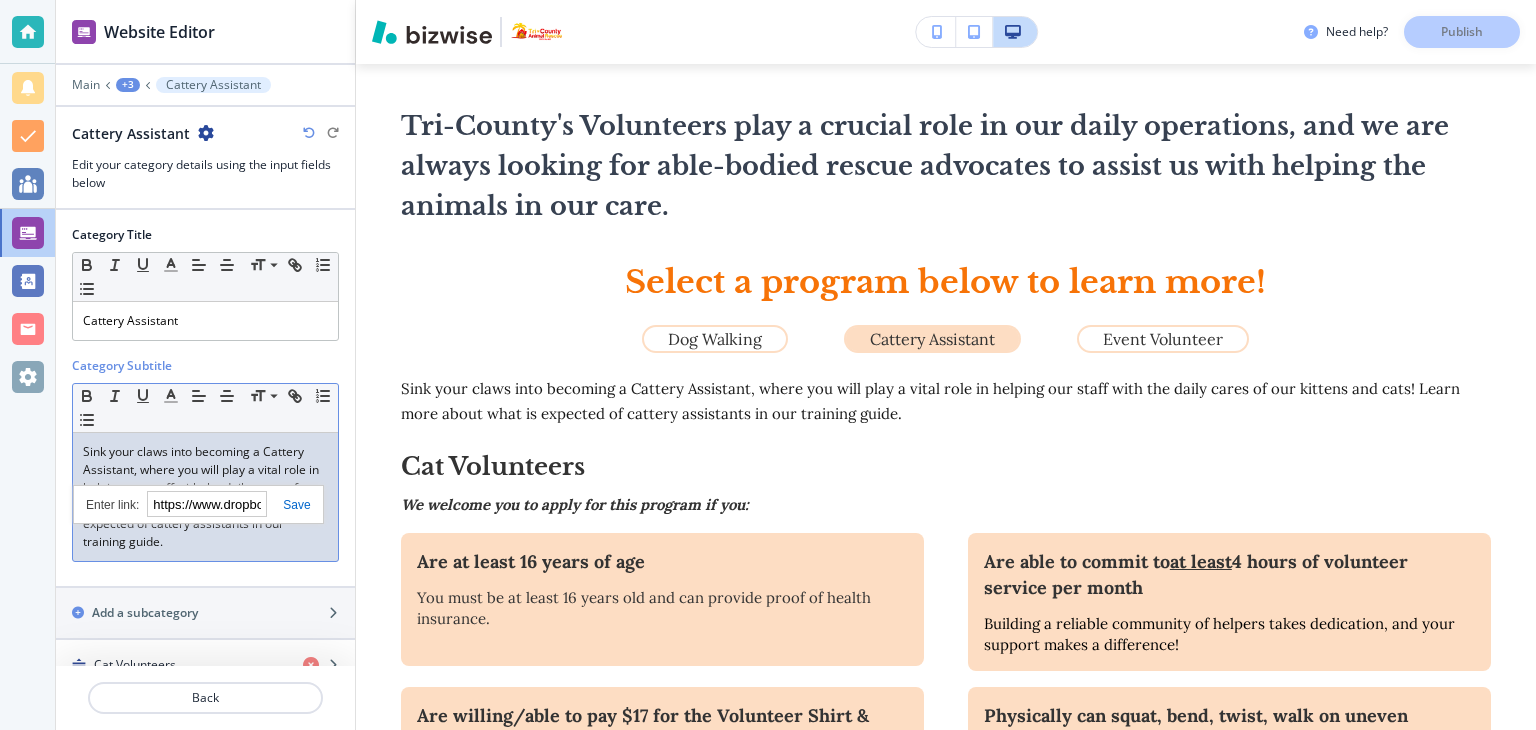 scroll, scrollTop: 0, scrollLeft: 846, axis: horizontal 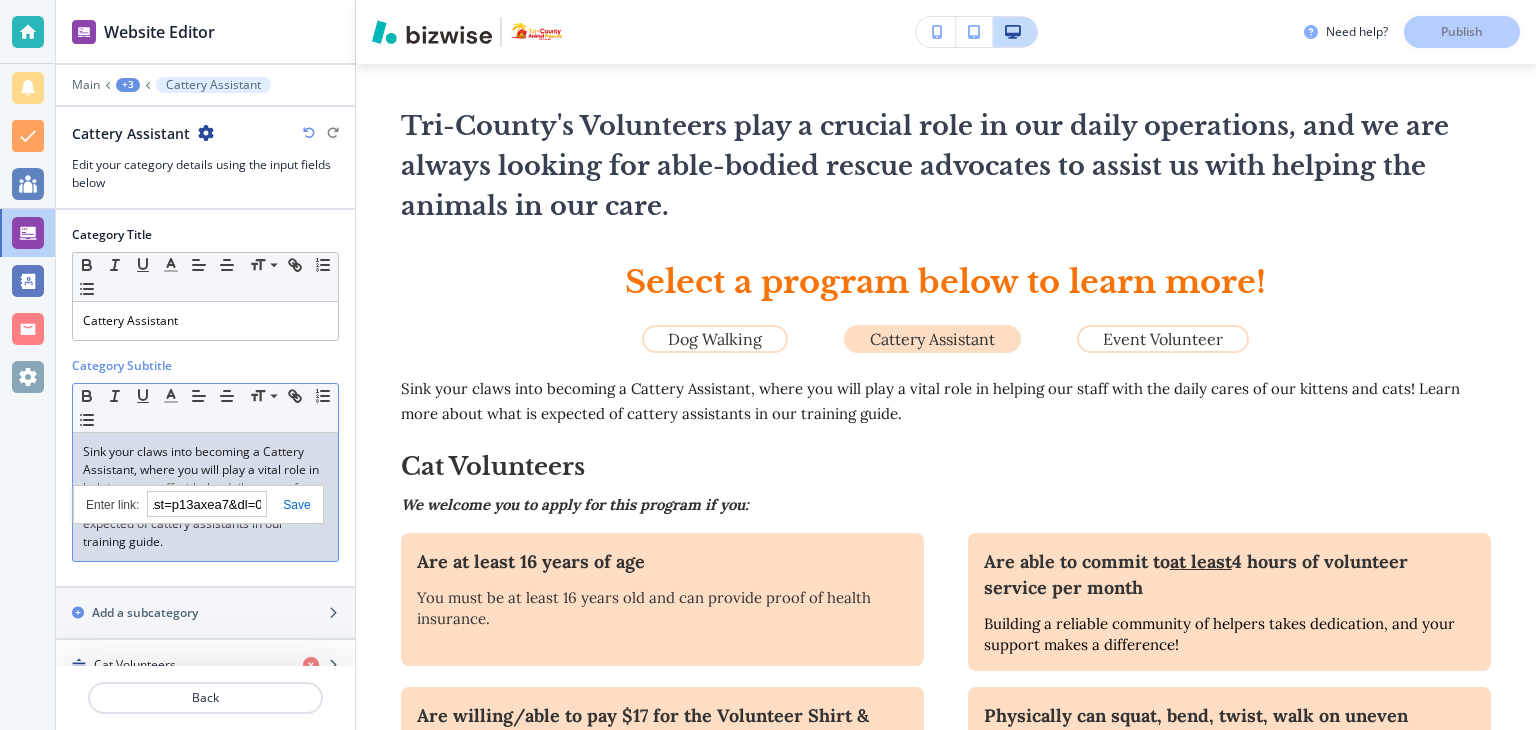 type on "https://www.dropbox.com/scl/fi/nnzrrc19mxoew6jtmwu80/Tri-CountyAnimalRescueCatteryAssistantGuide.pdf?rlkey=62cn3u5dy1ari17wrcw2vo5ns&st=p13axea7&dl=0" 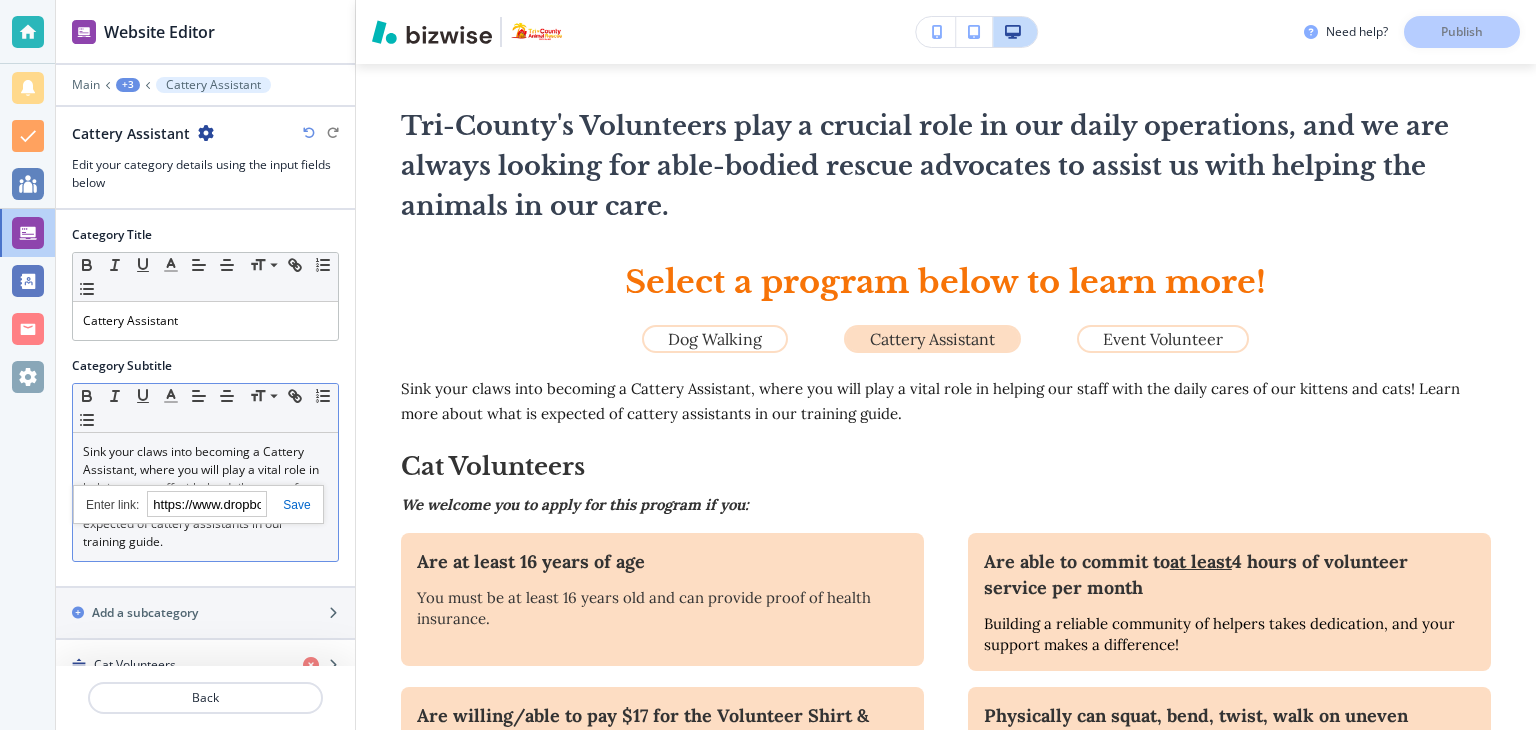 click at bounding box center [288, 505] 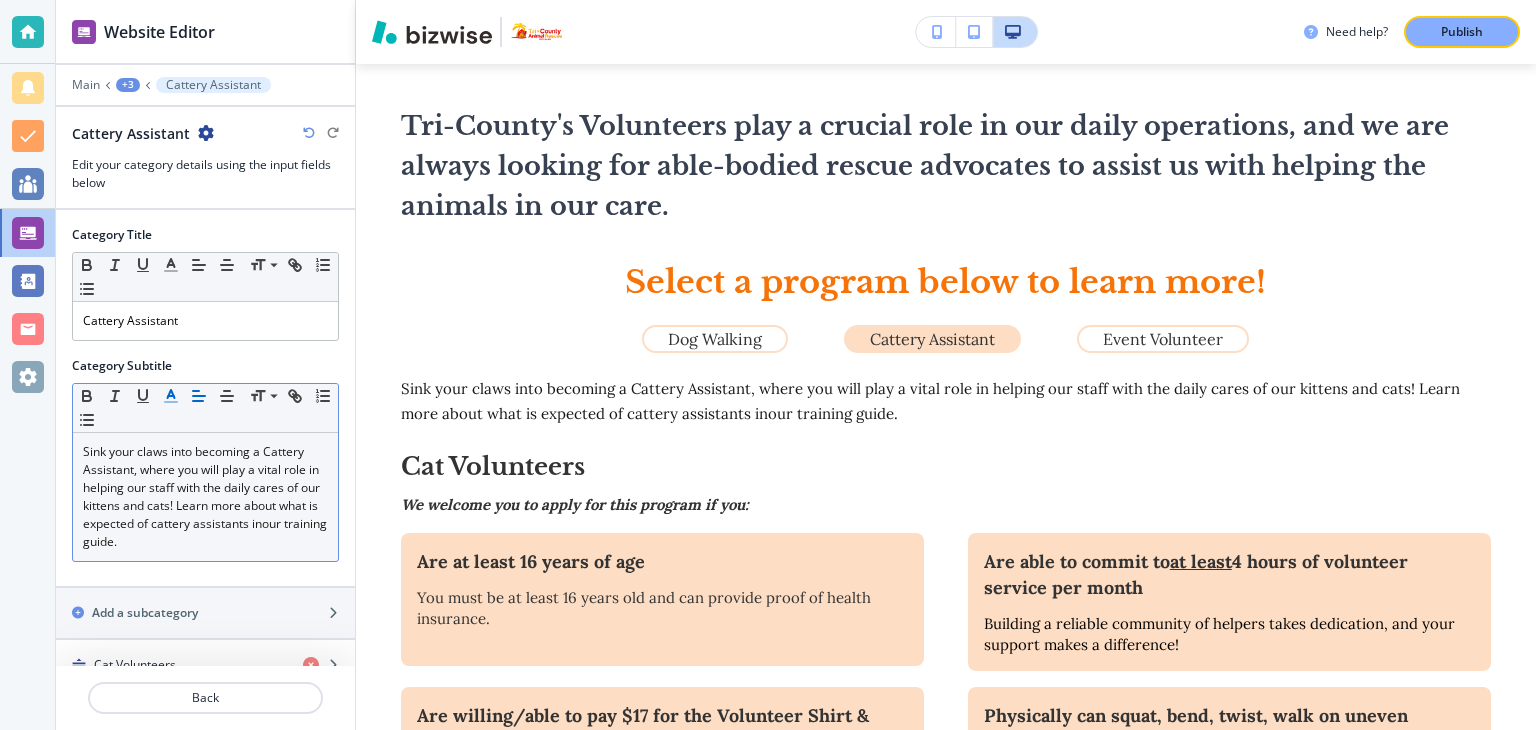 click 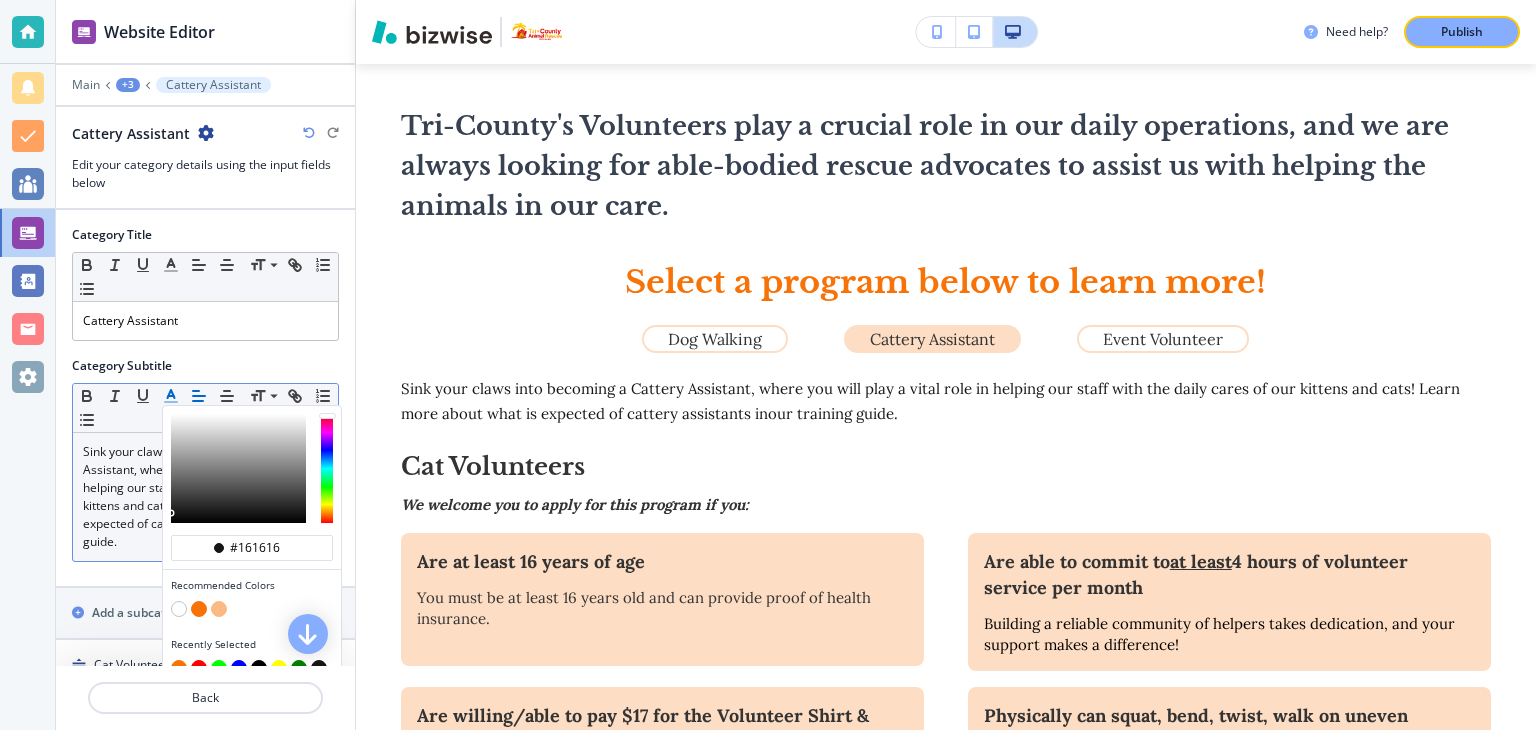 click at bounding box center (199, 609) 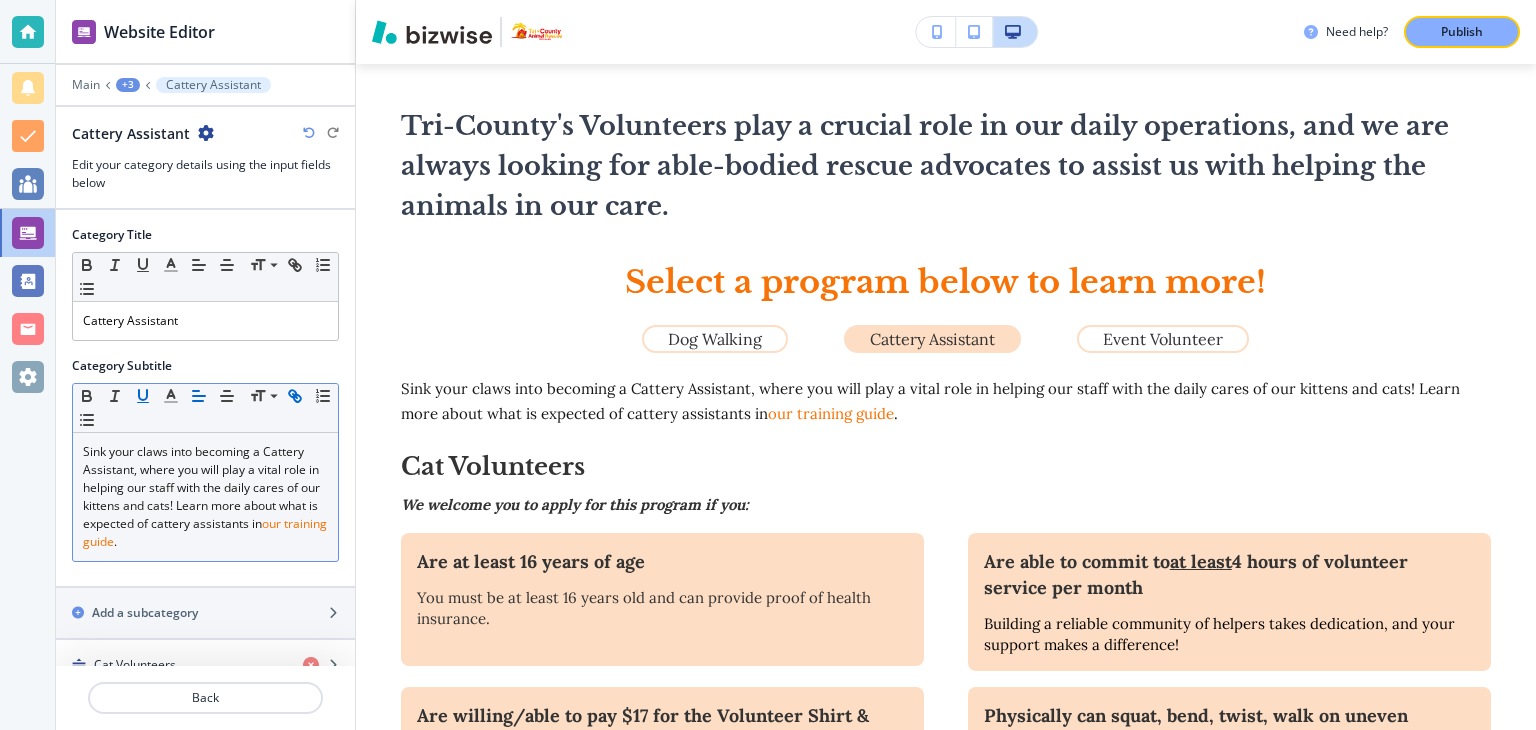 click 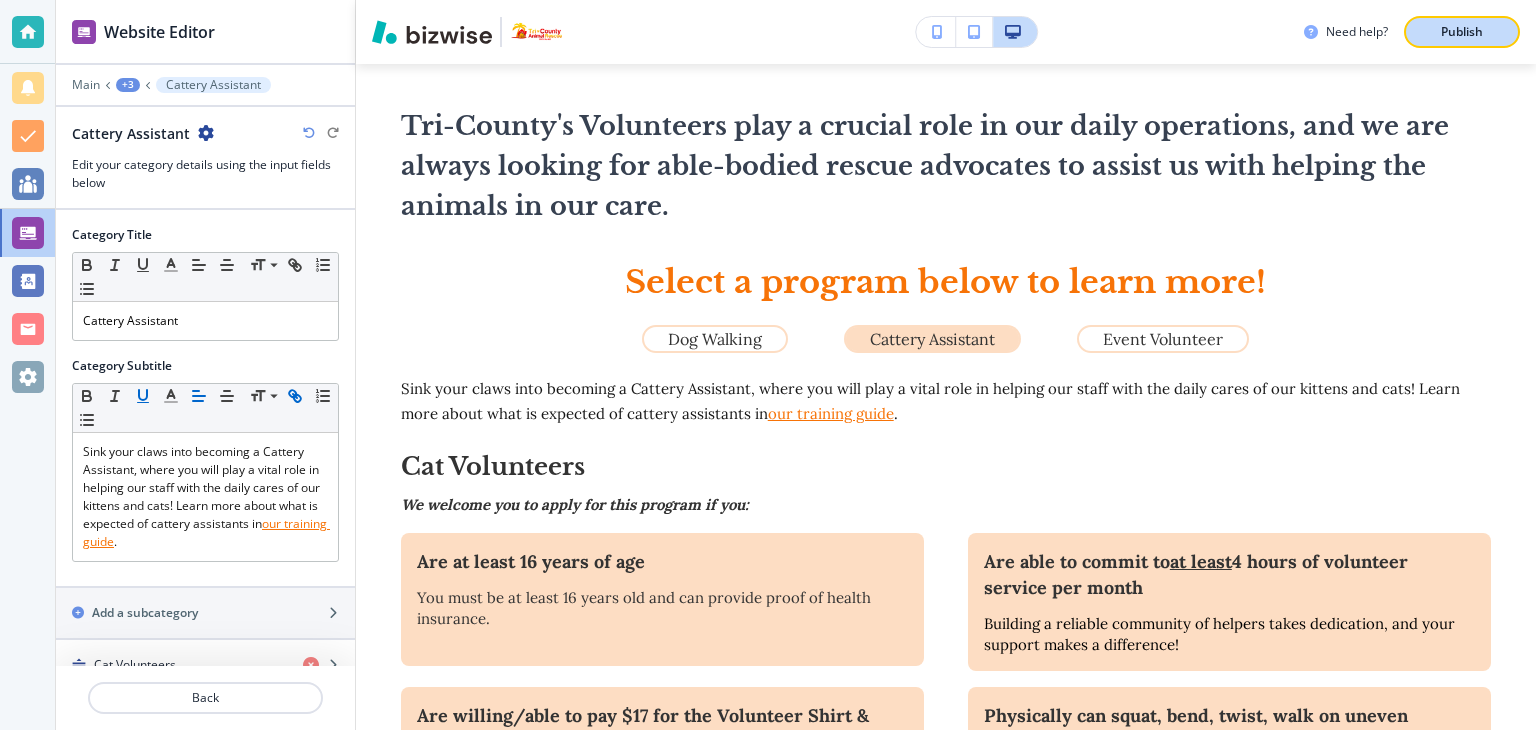 click on "Publish" at bounding box center [1462, 32] 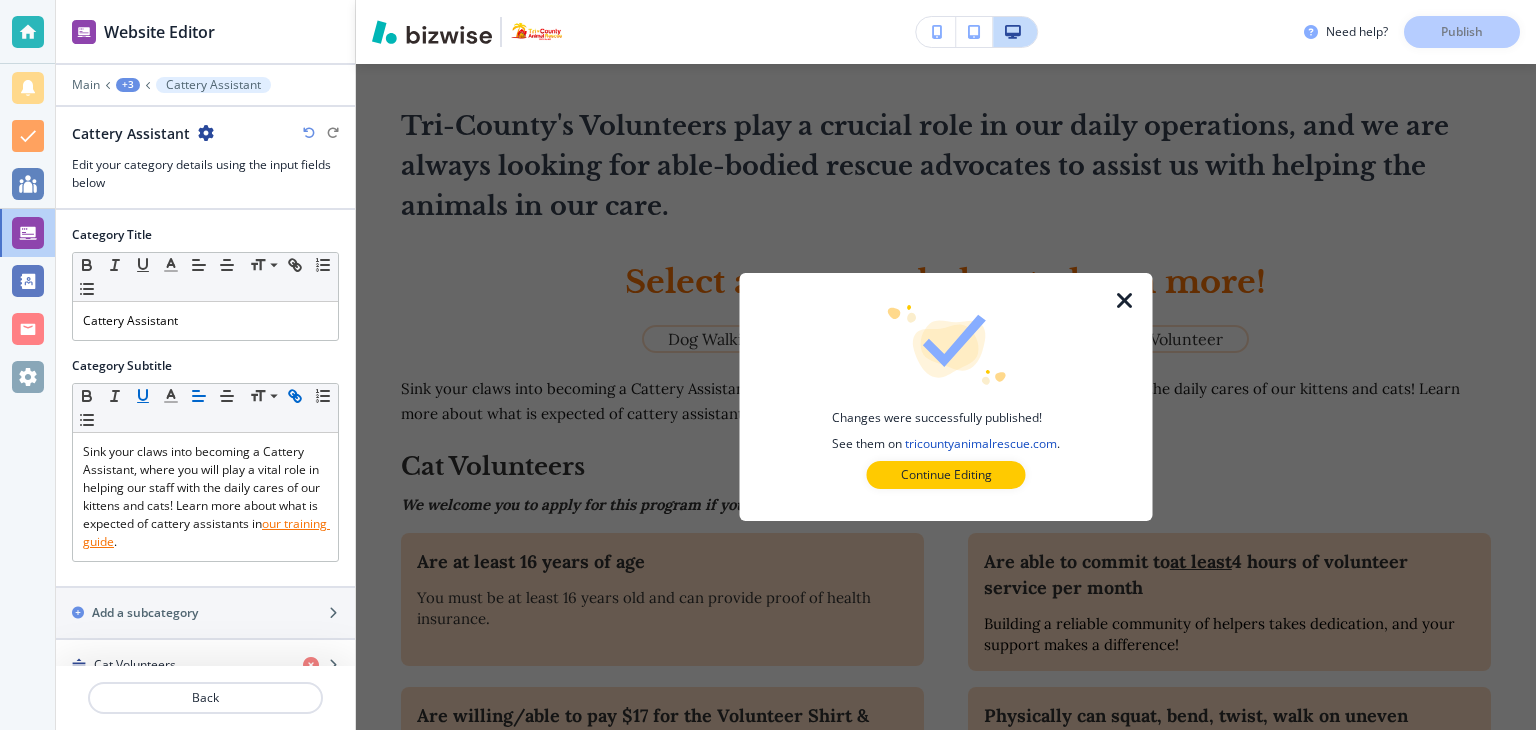 click at bounding box center [1125, 301] 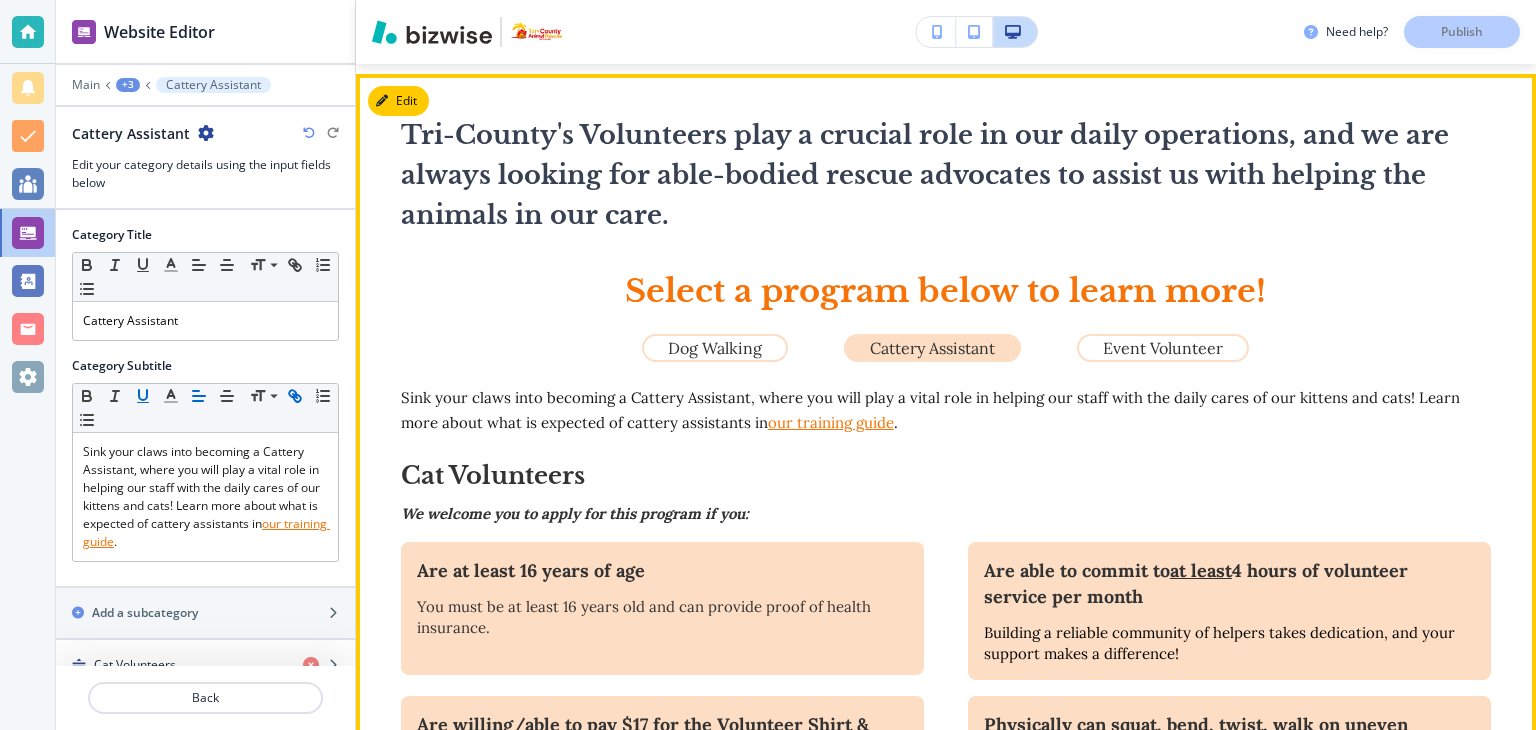 scroll, scrollTop: 581, scrollLeft: 0, axis: vertical 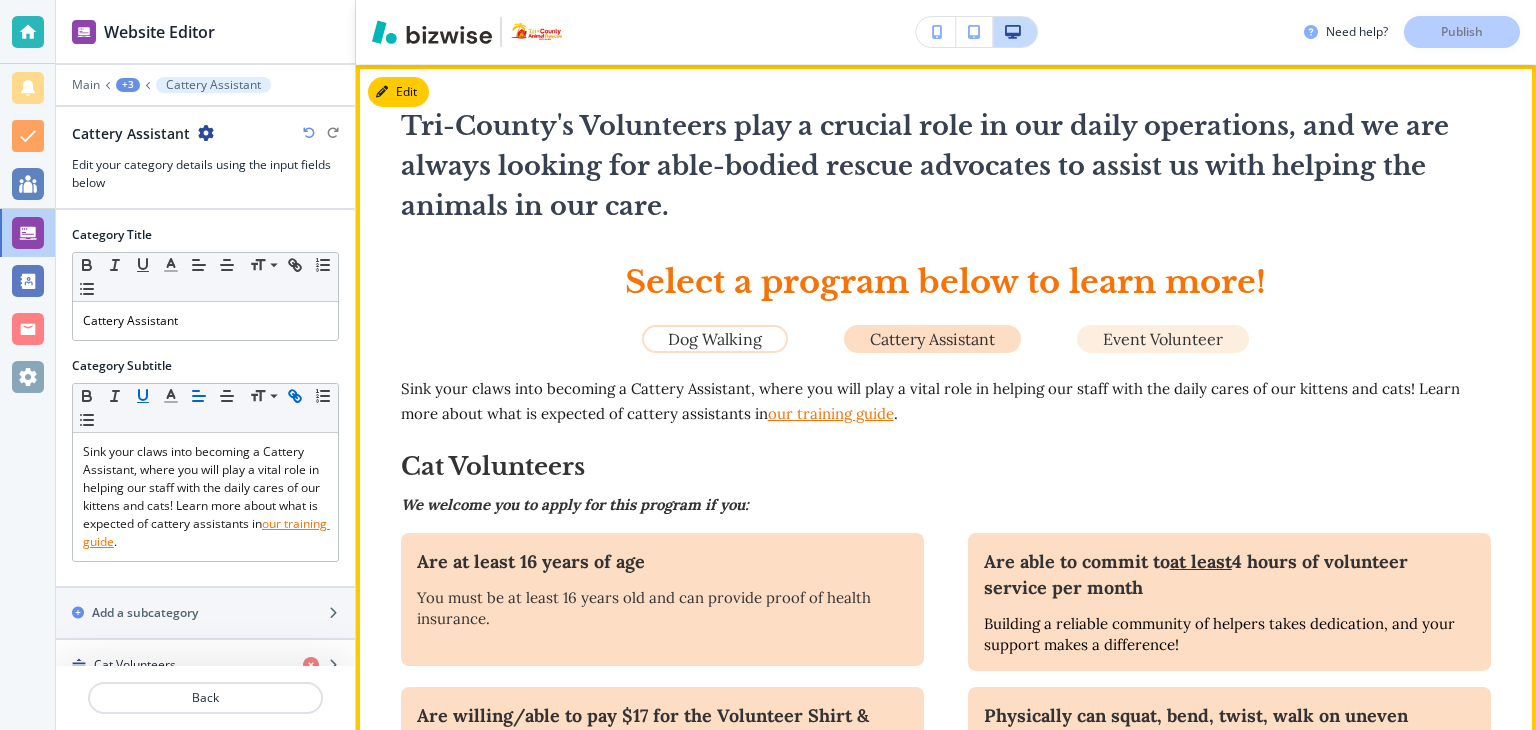 click on "Event Volunteer" at bounding box center (1163, 339) 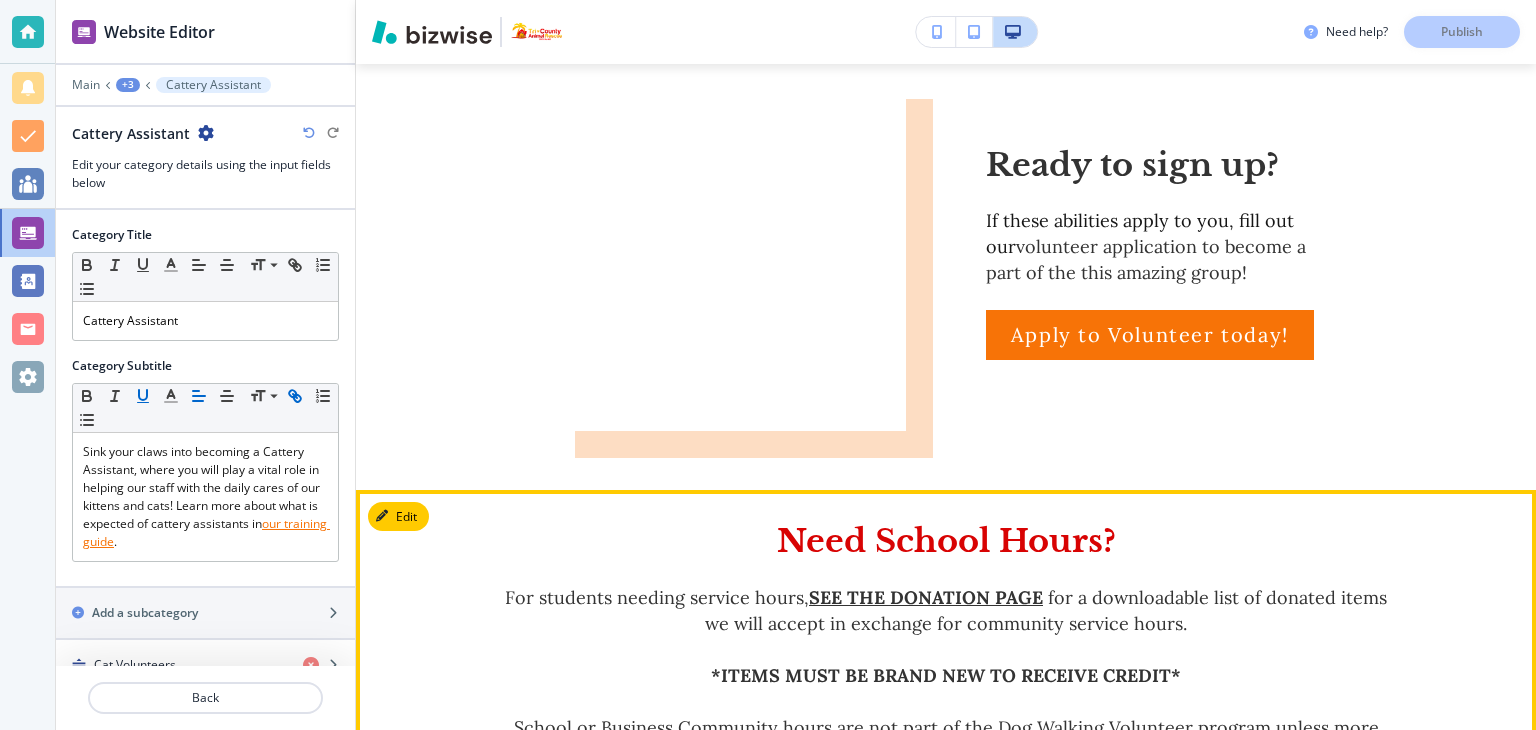 scroll, scrollTop: 1600, scrollLeft: 0, axis: vertical 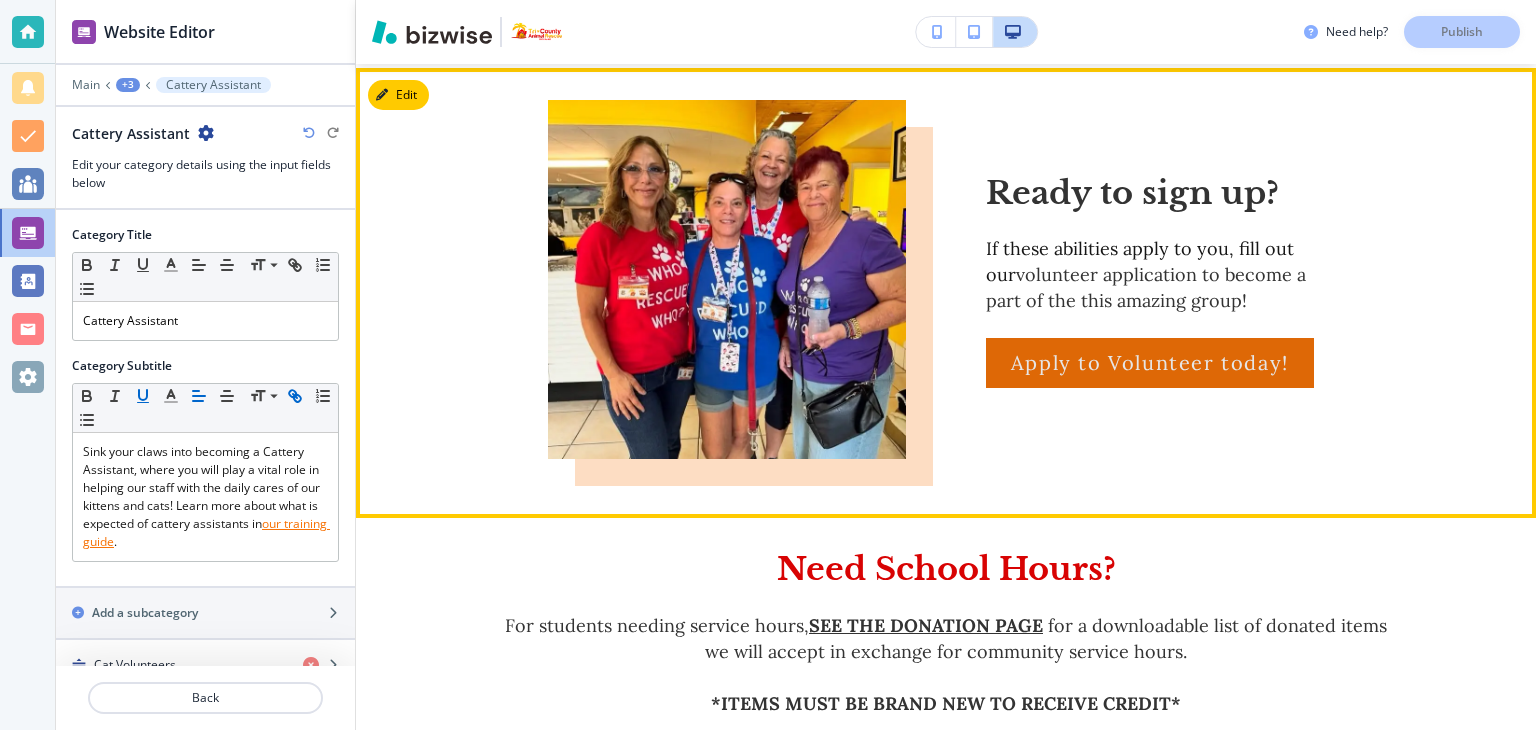 click on "Apply to Volunteer today!" at bounding box center (1150, 363) 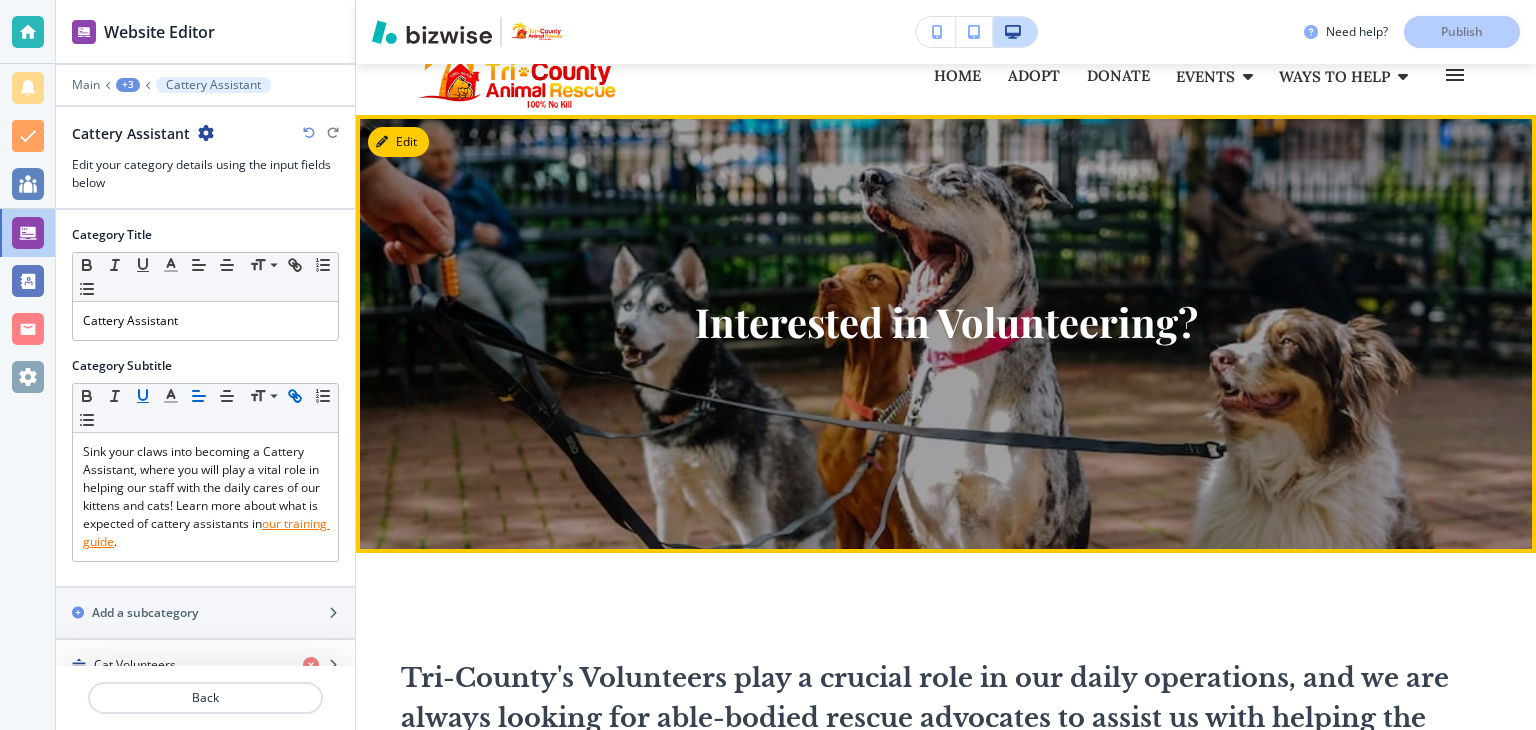 scroll, scrollTop: 0, scrollLeft: 0, axis: both 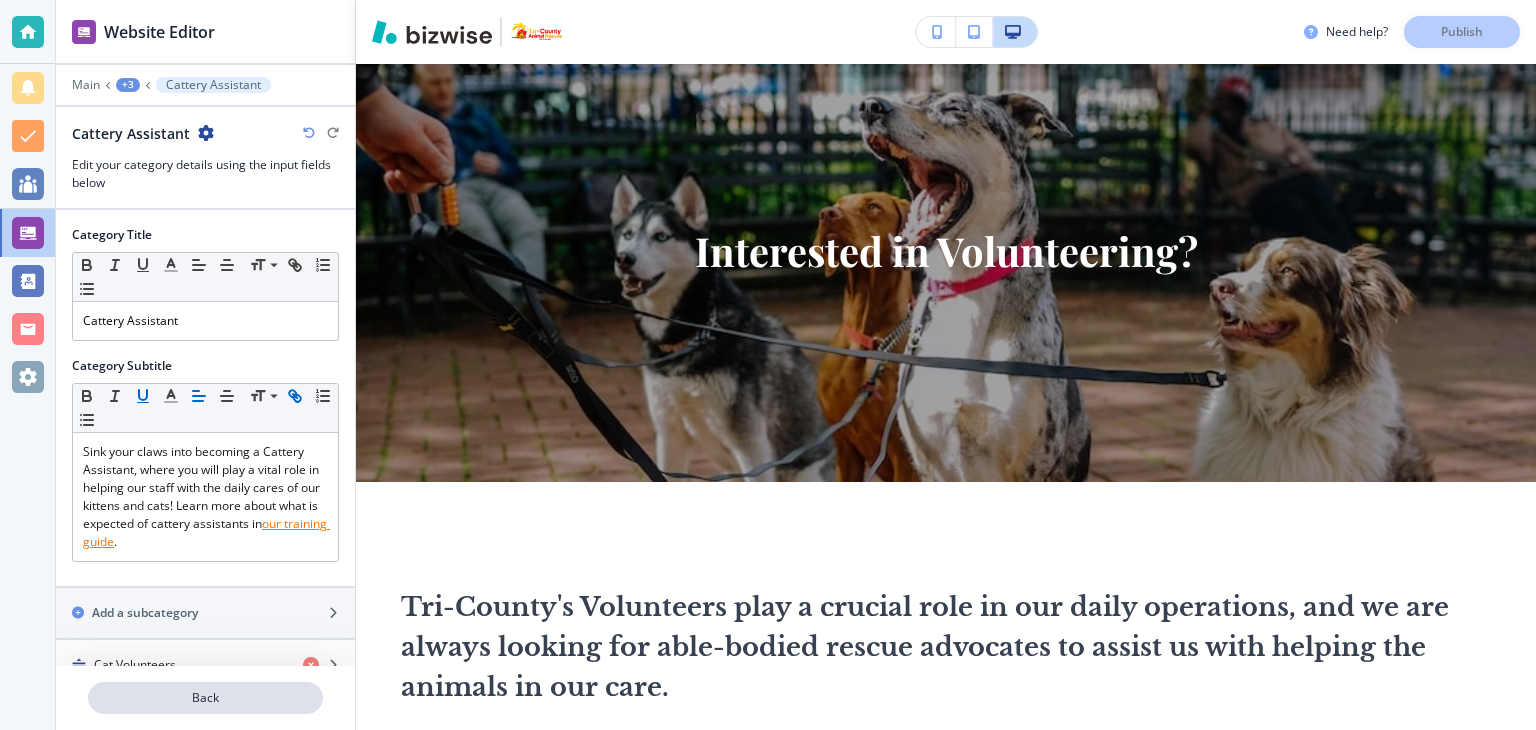 click on "Back" at bounding box center [205, 698] 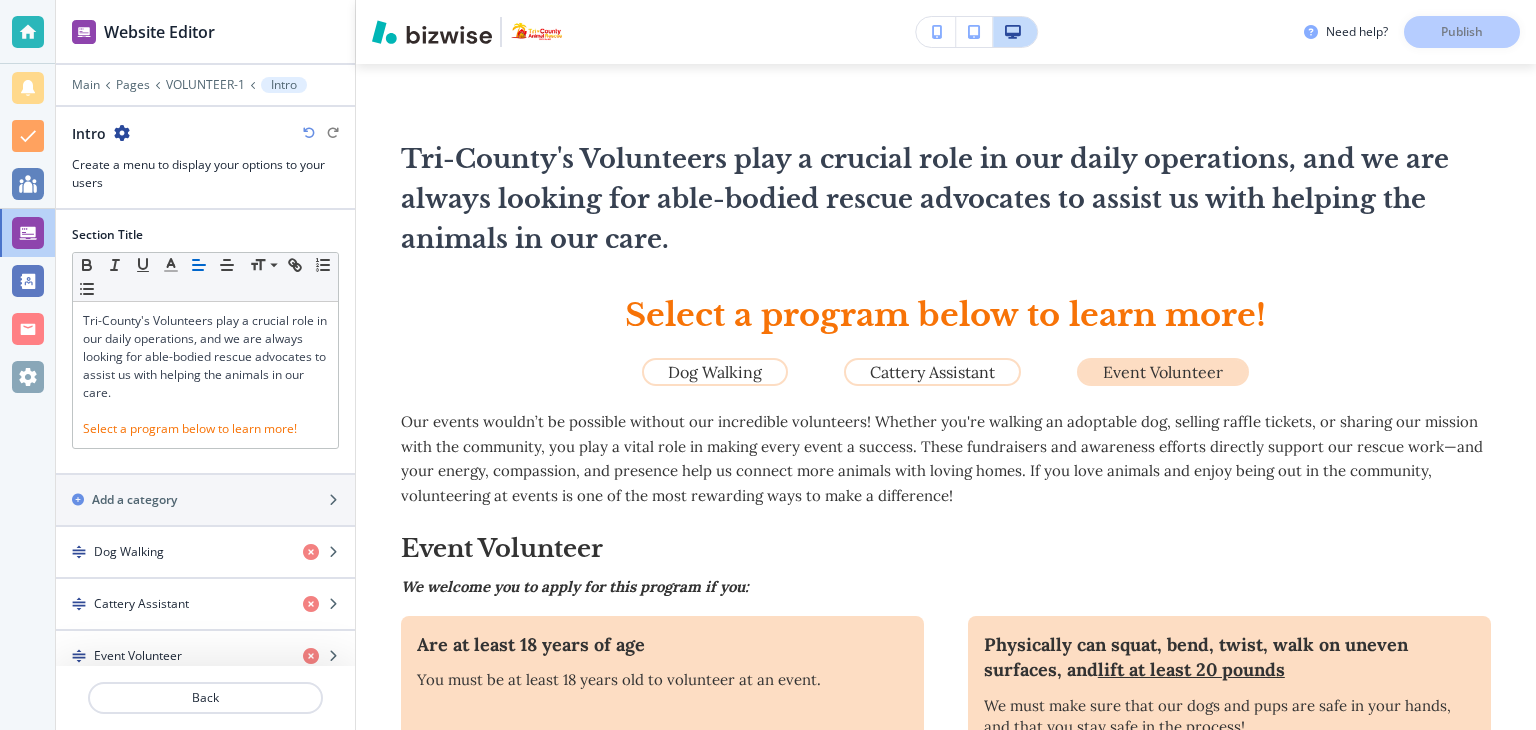 scroll, scrollTop: 581, scrollLeft: 0, axis: vertical 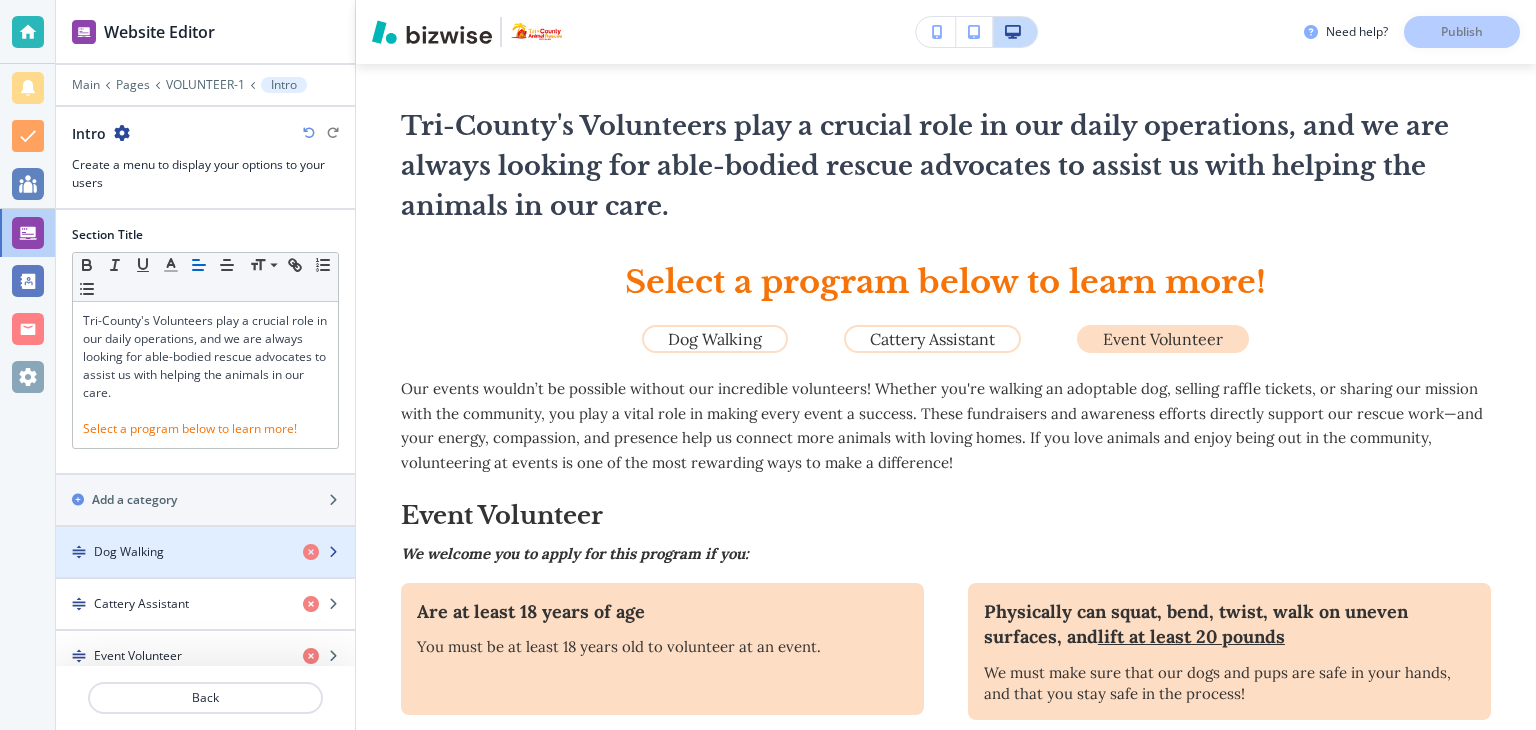 click at bounding box center (205, 569) 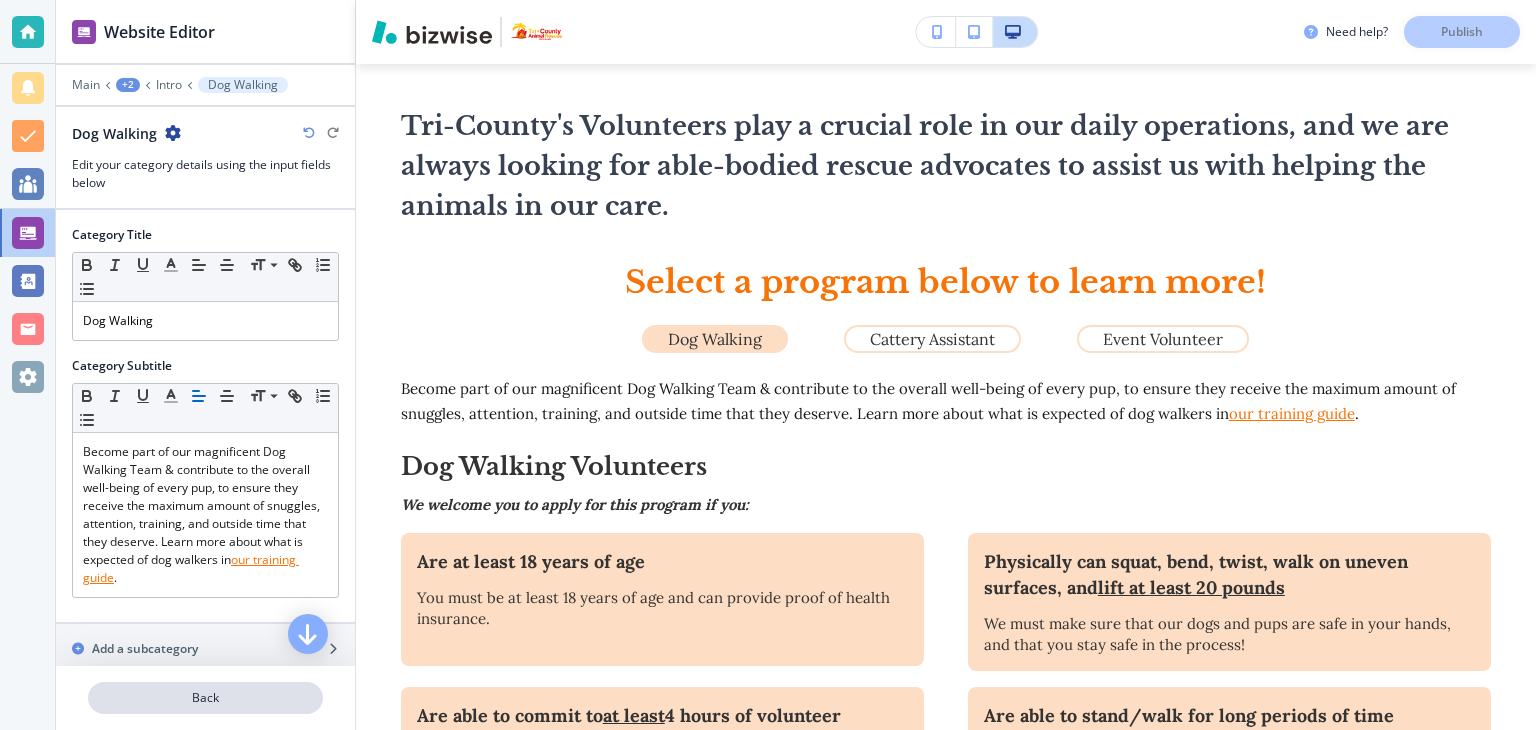 click on "Back" at bounding box center [205, 698] 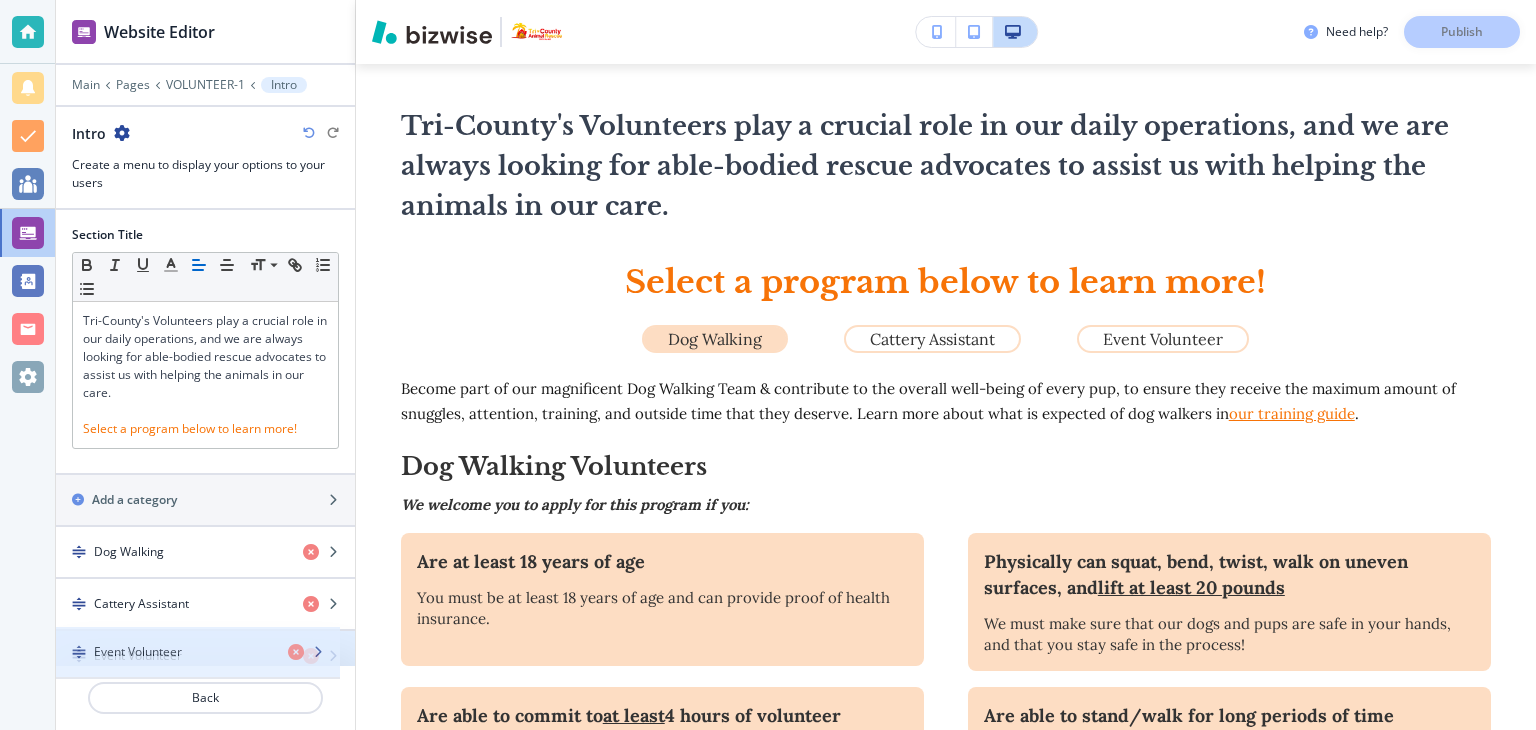 click on "Event Volunteer" at bounding box center (171, 656) 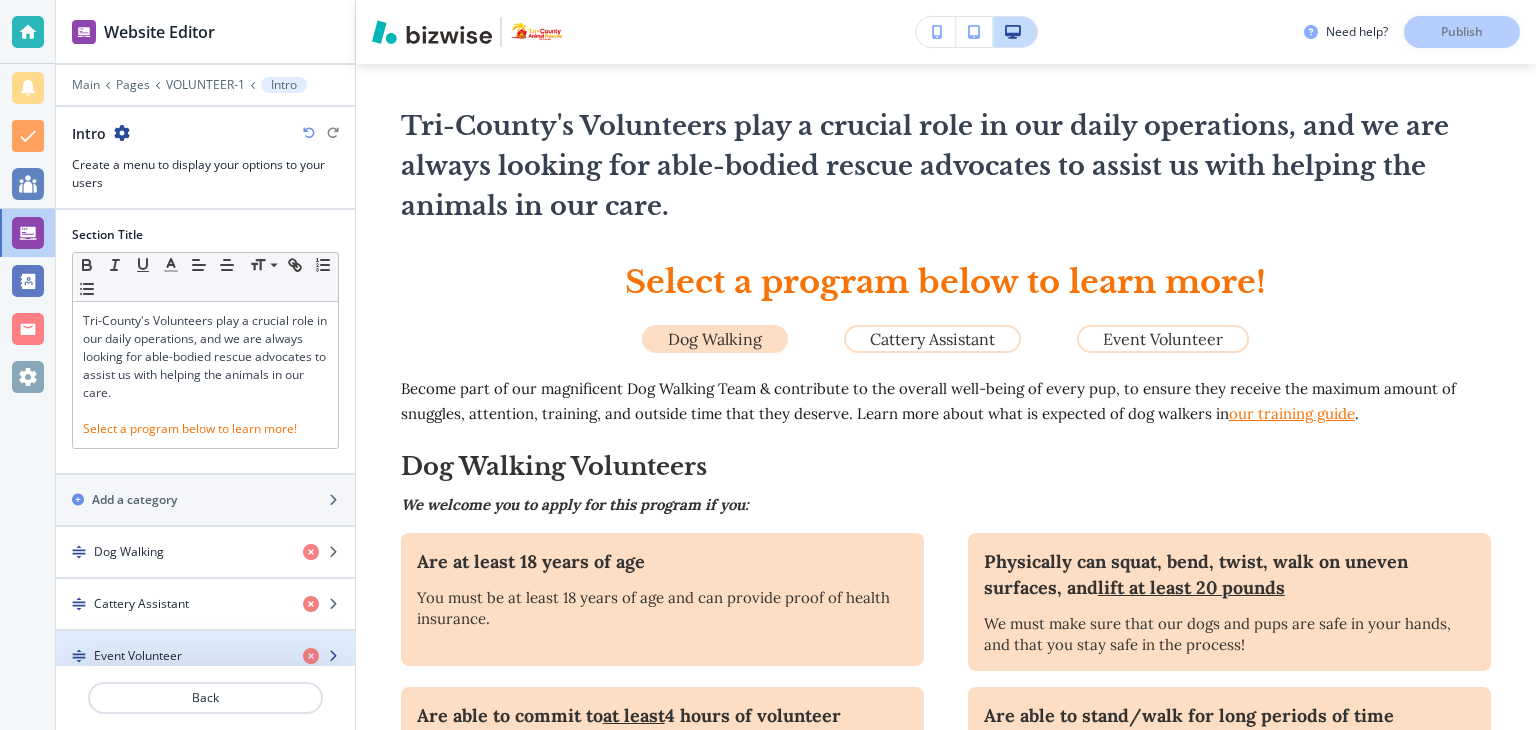 click on "Event Volunteer" at bounding box center [138, 656] 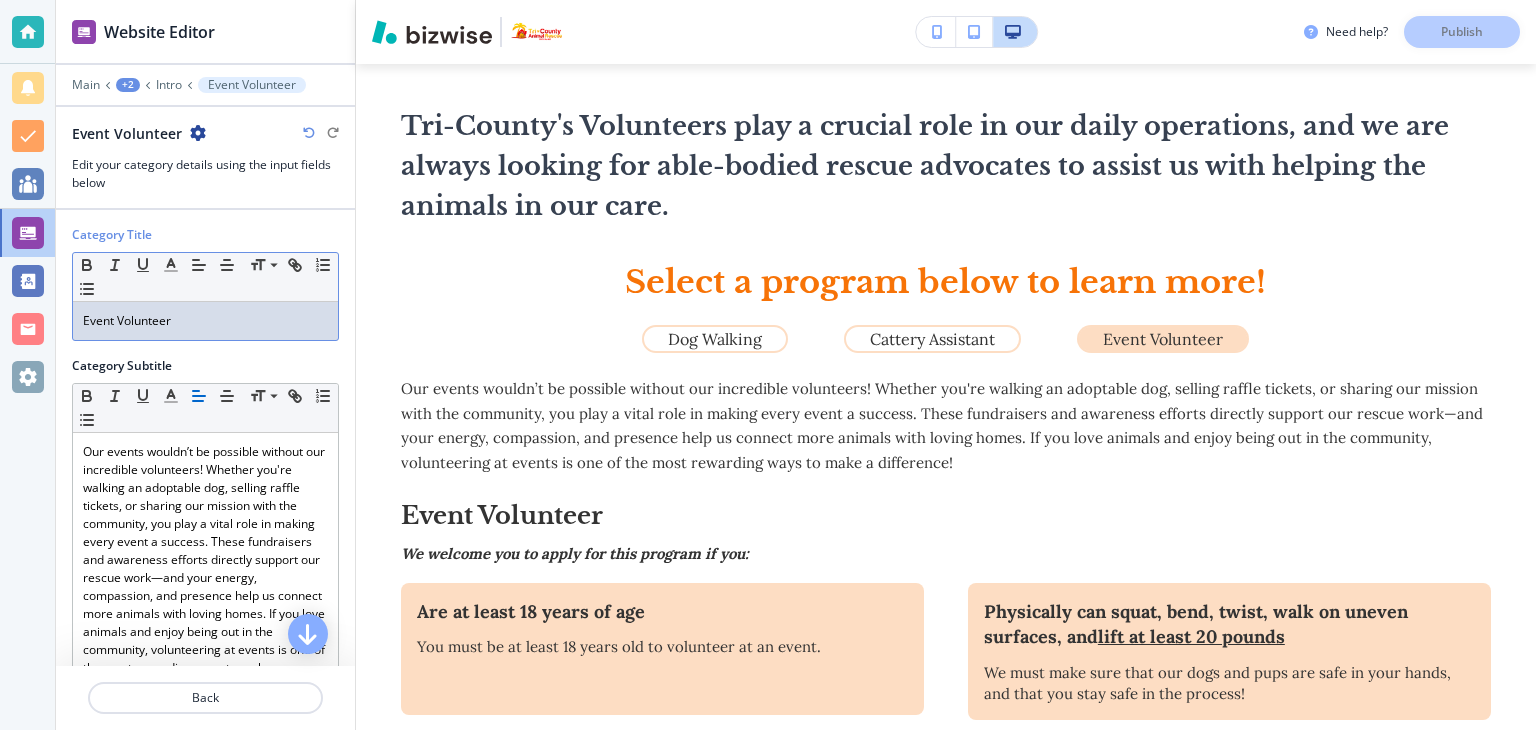 click on "Event Volunteer" at bounding box center (205, 321) 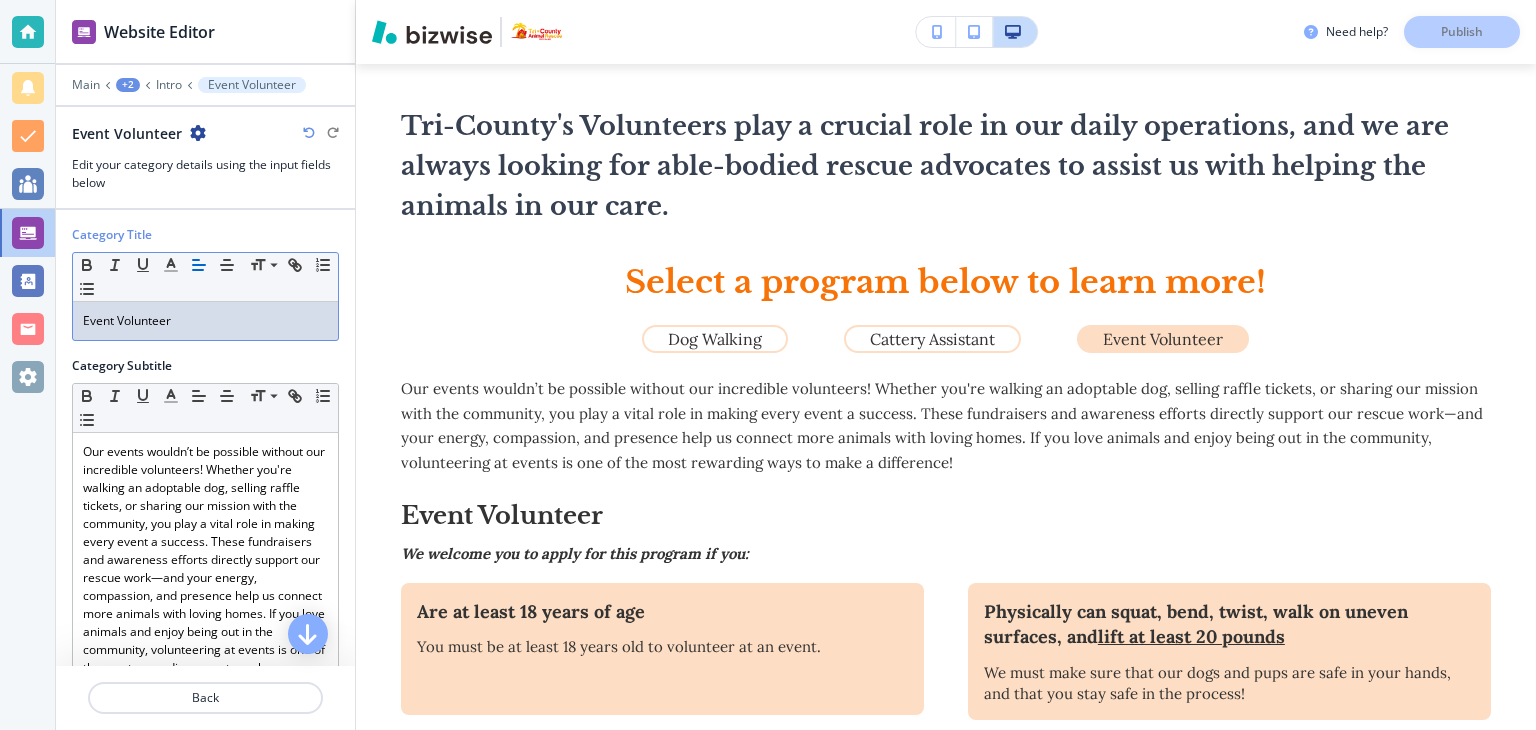 type 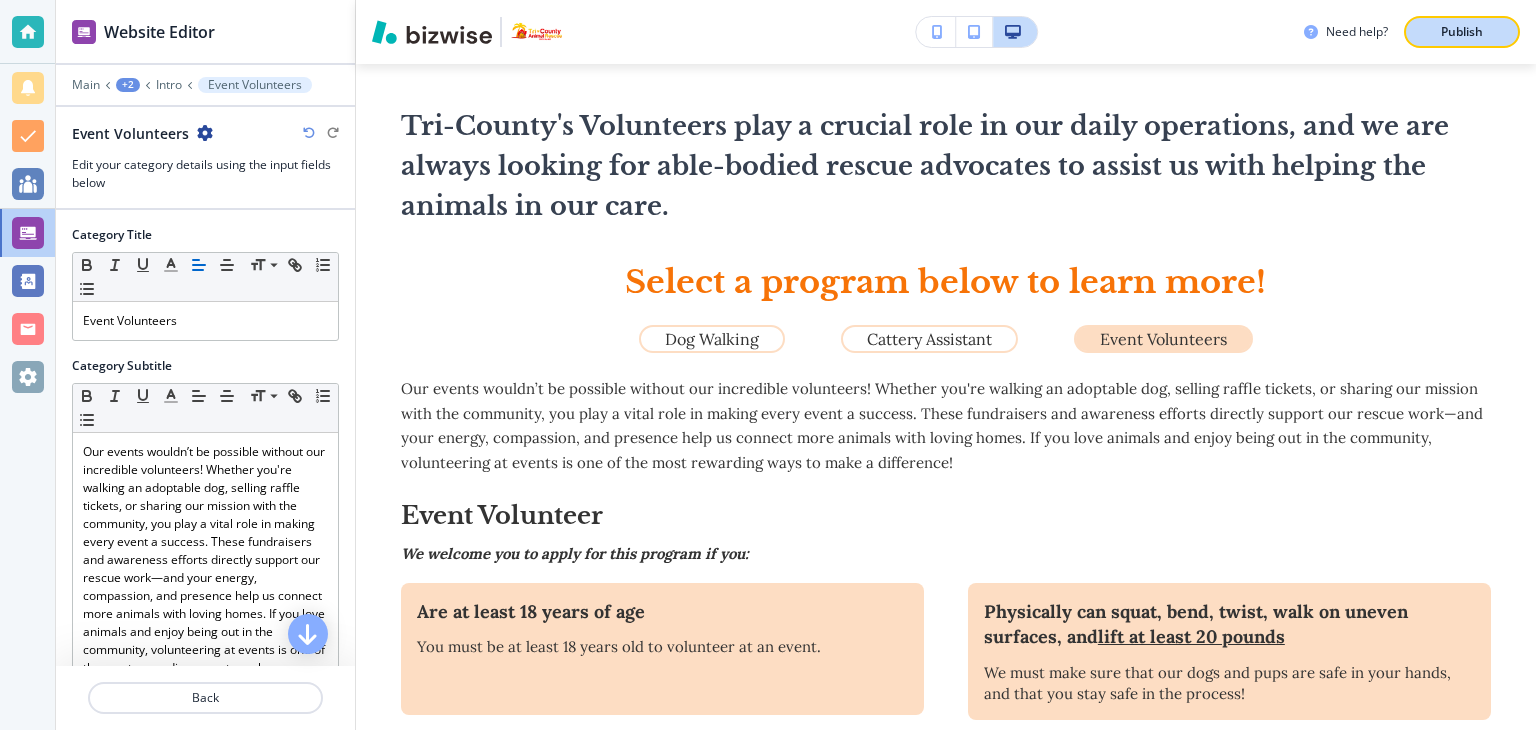 click on "Publish" at bounding box center (1462, 32) 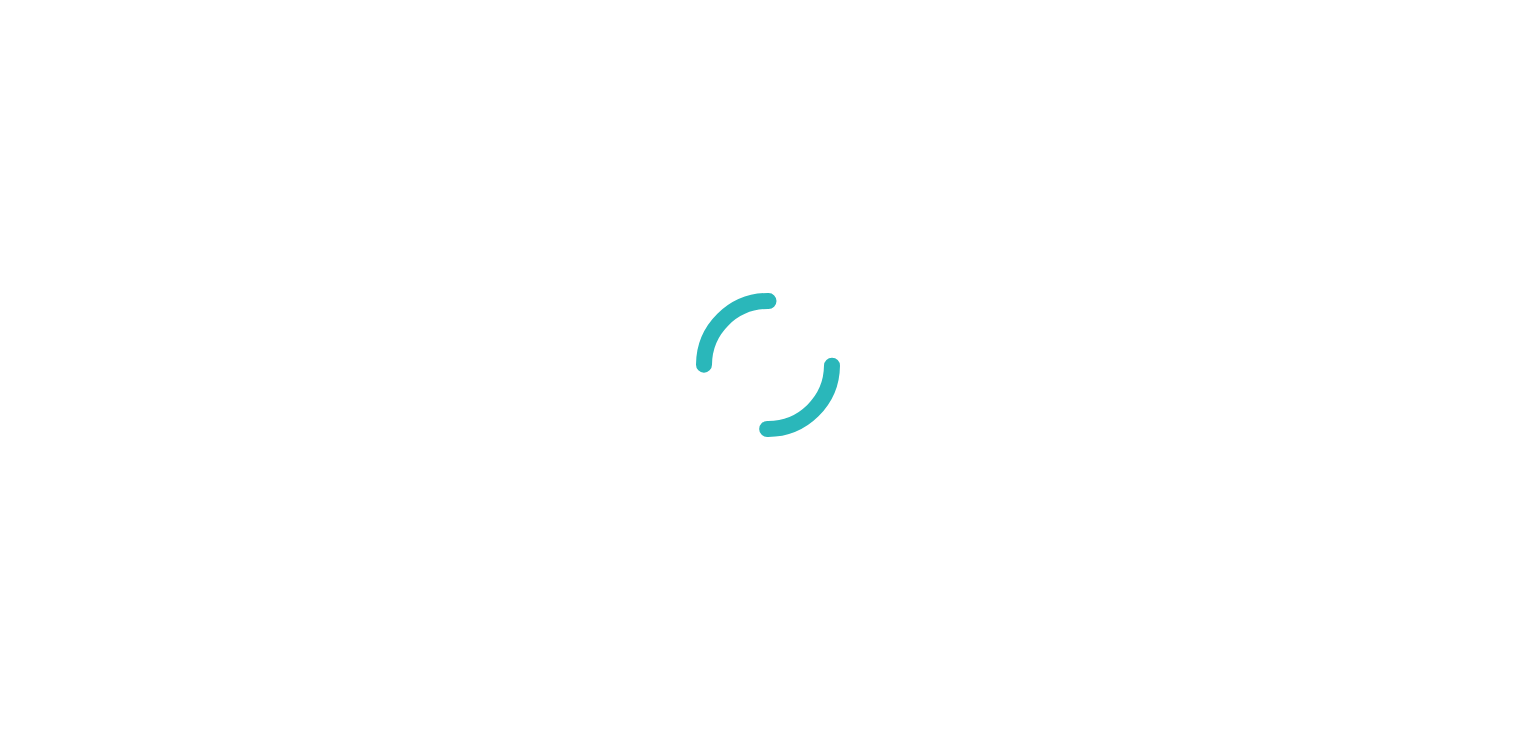 scroll, scrollTop: 0, scrollLeft: 0, axis: both 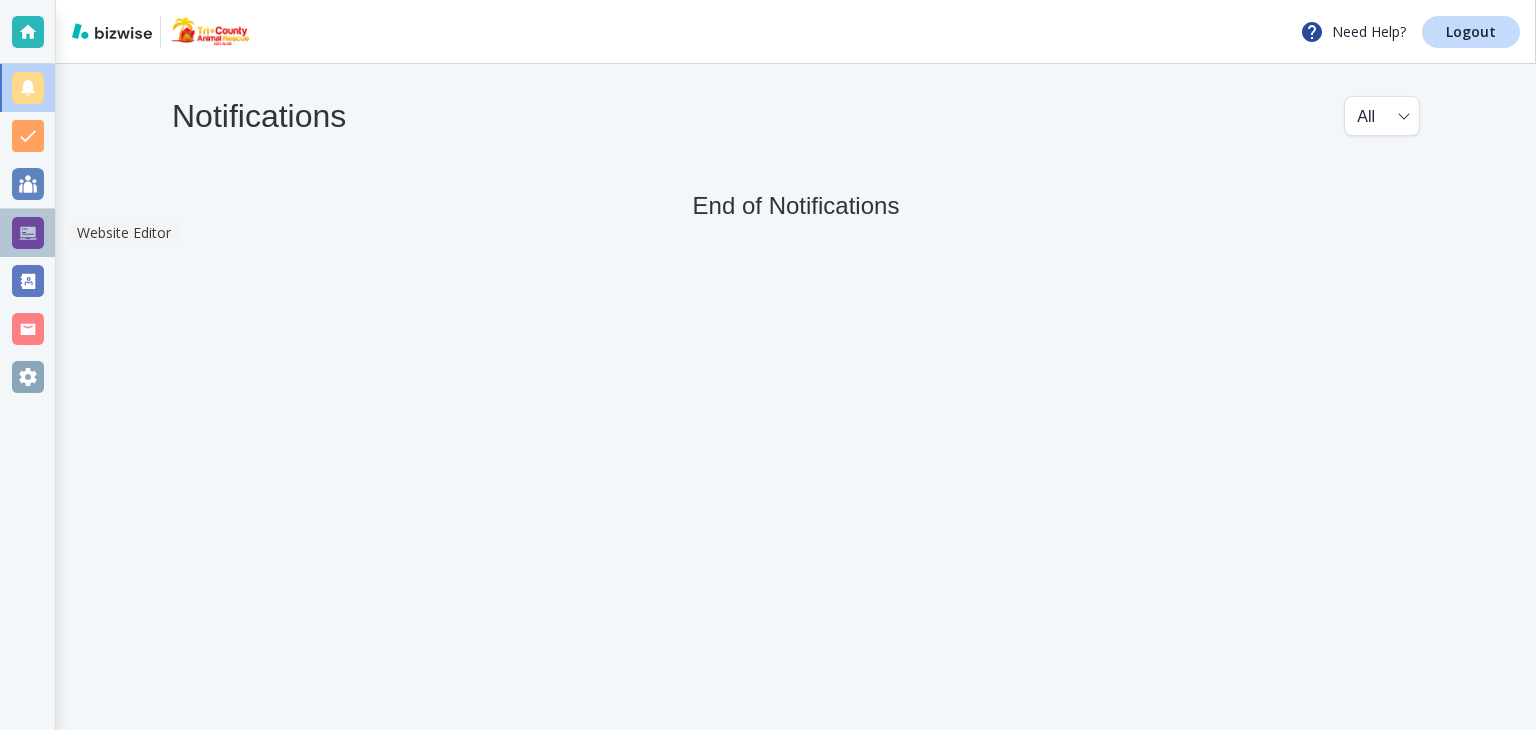 drag, startPoint x: 24, startPoint y: 232, endPoint x: 34, endPoint y: 207, distance: 26.925823 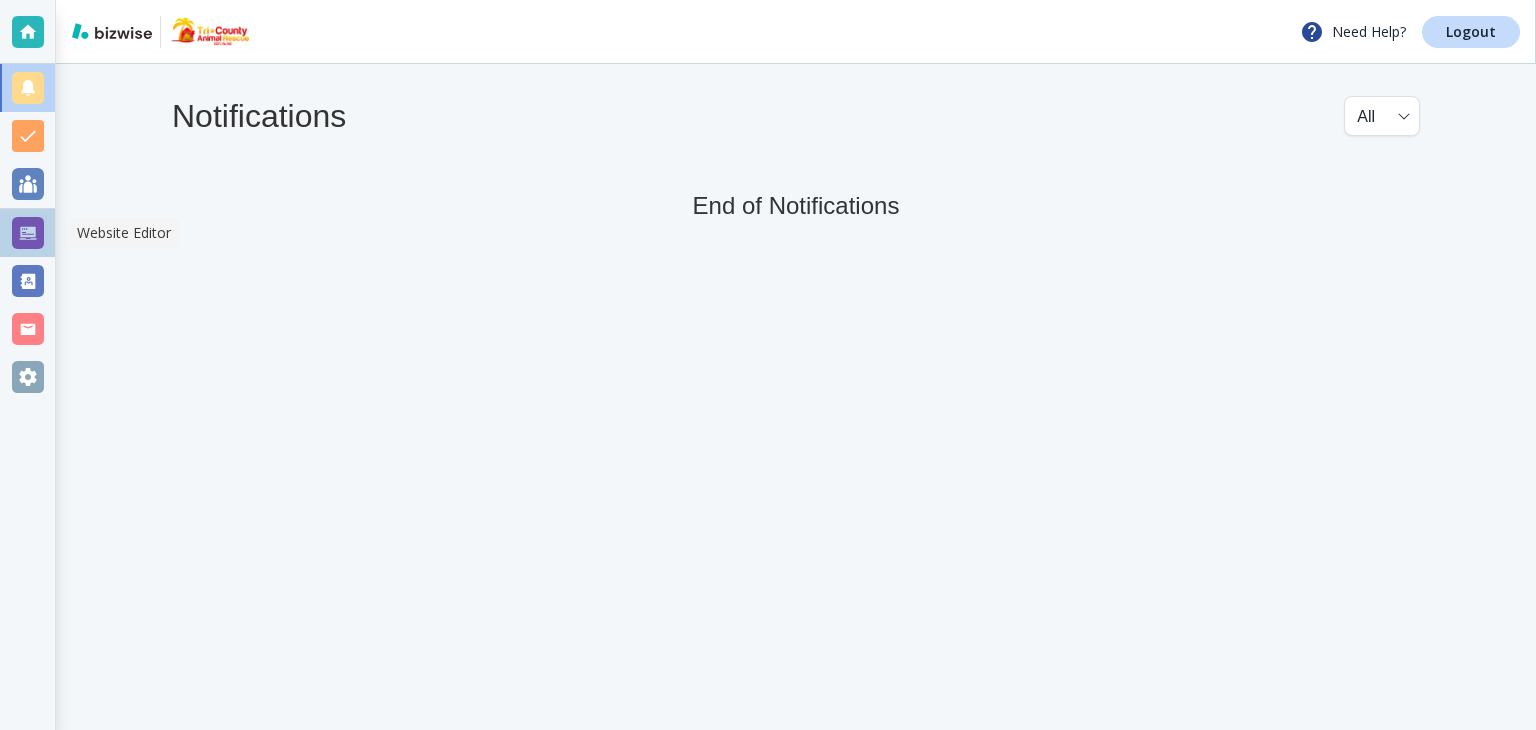 click at bounding box center [28, 233] 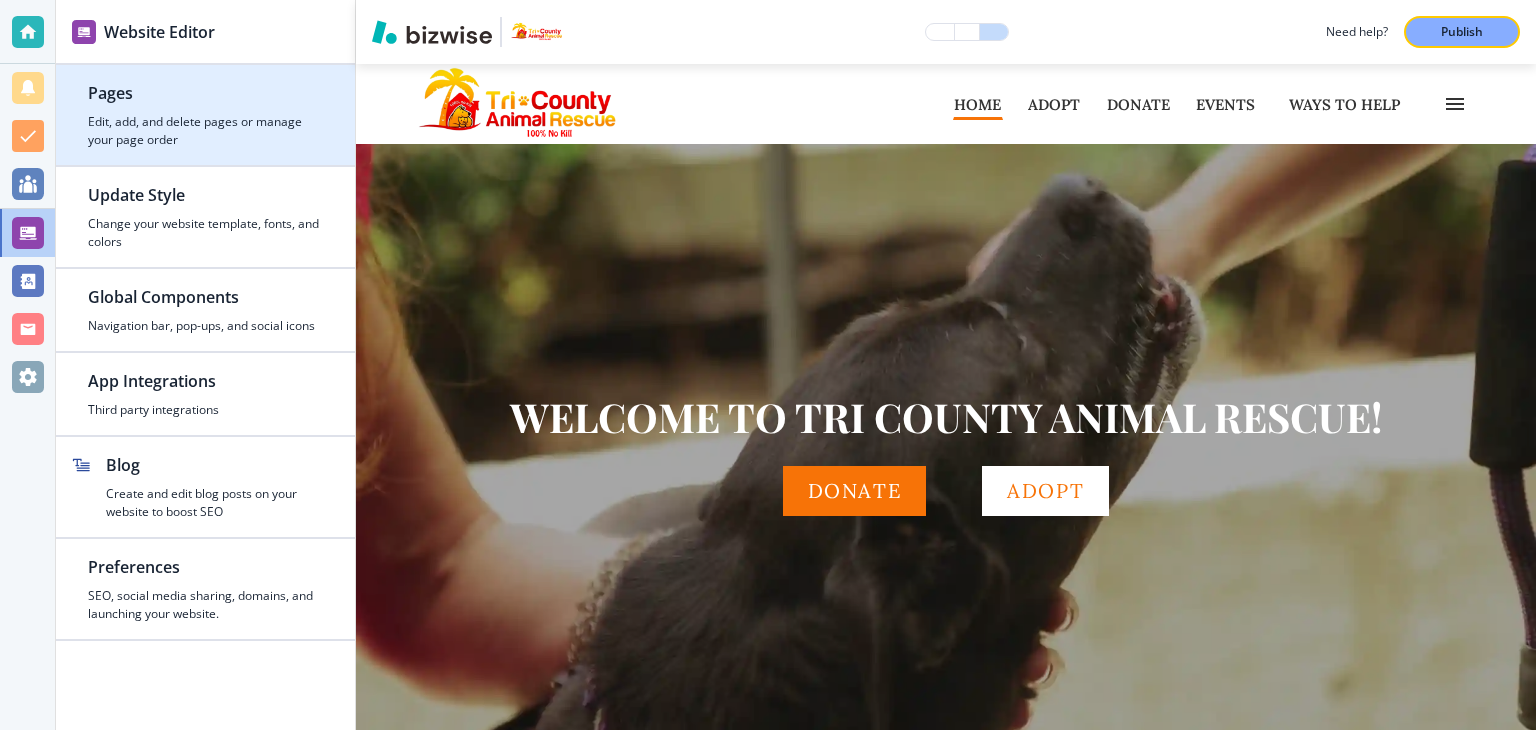 click on "Edit, add, and delete pages or manage your page order" at bounding box center (205, 131) 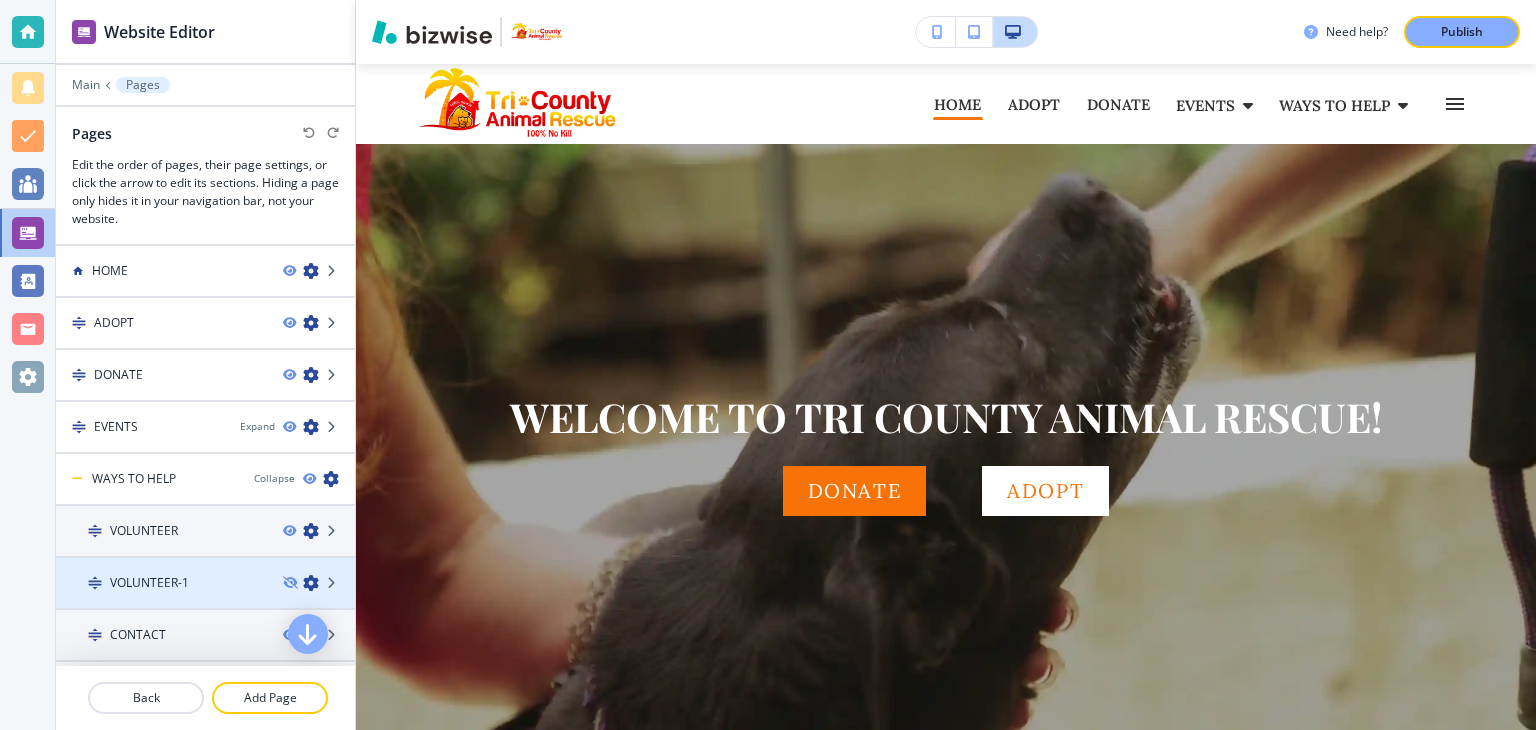 click on "VOLUNTEER-1" at bounding box center [161, 583] 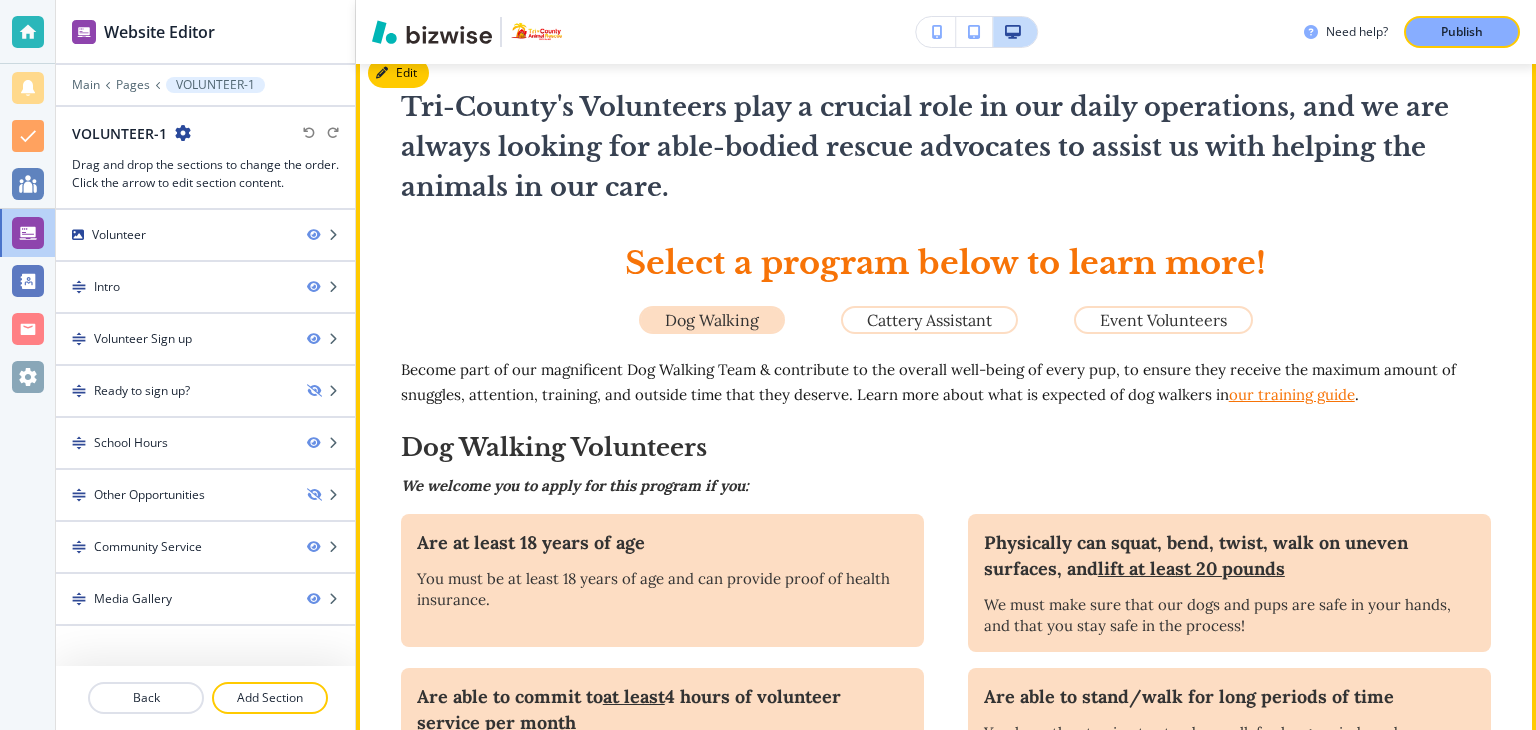 scroll, scrollTop: 800, scrollLeft: 0, axis: vertical 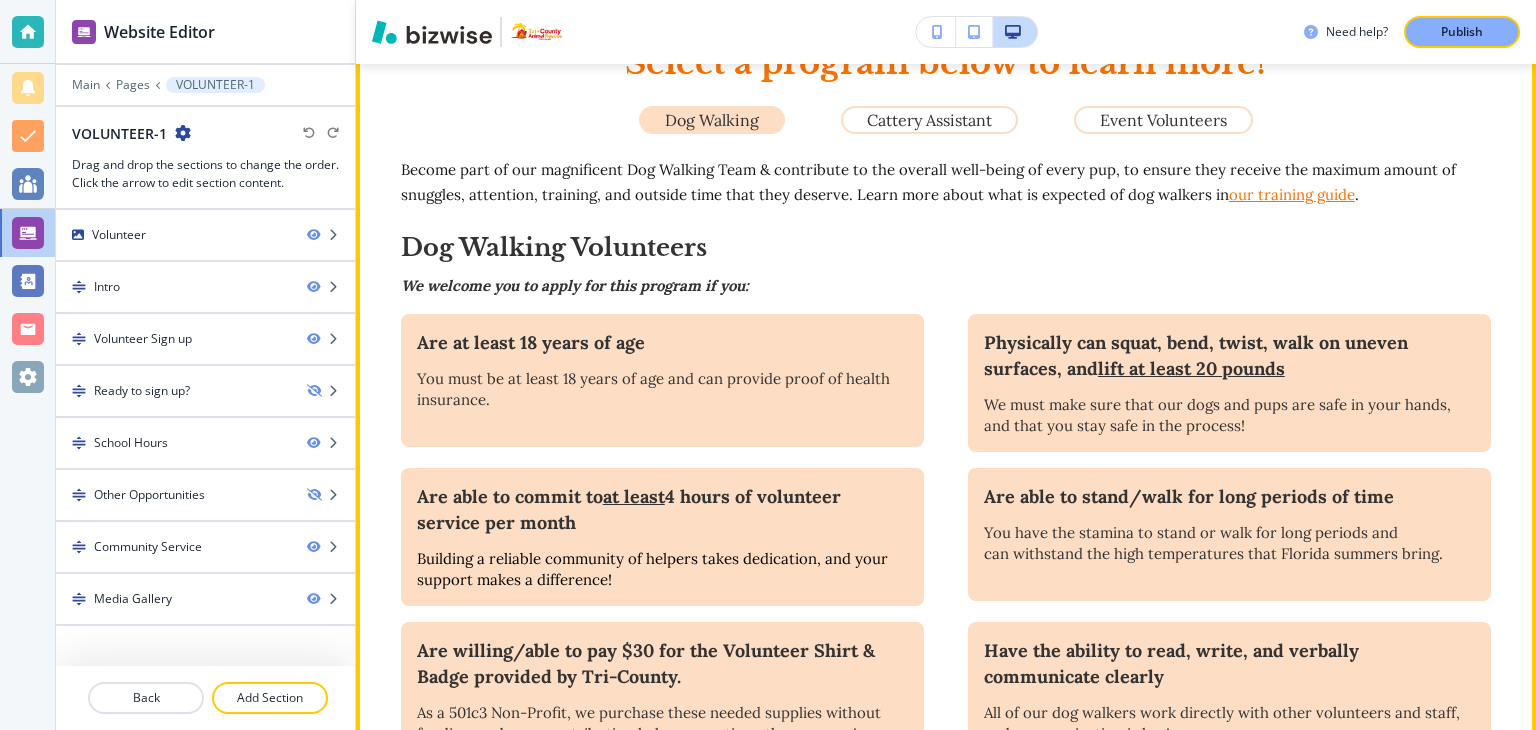 click on "Become part of our magnificent Dog Walking Team & contribute to the overall well-being of every pup, to ensure they receive the maximum amount of snuggles, attention, training, and outside time that they deserve. Learn more about what is expected of dog walkers in" at bounding box center [930, 182] 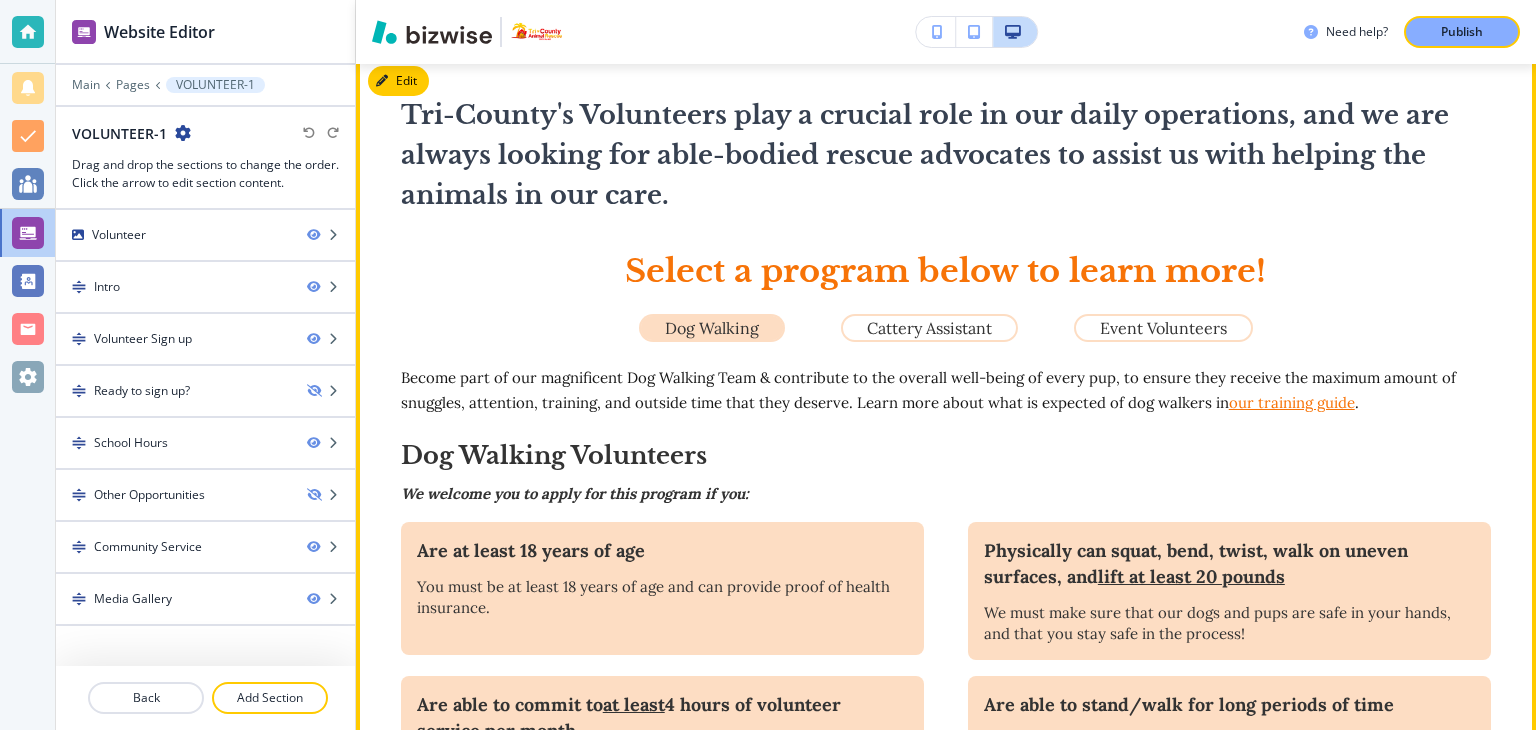 scroll, scrollTop: 500, scrollLeft: 0, axis: vertical 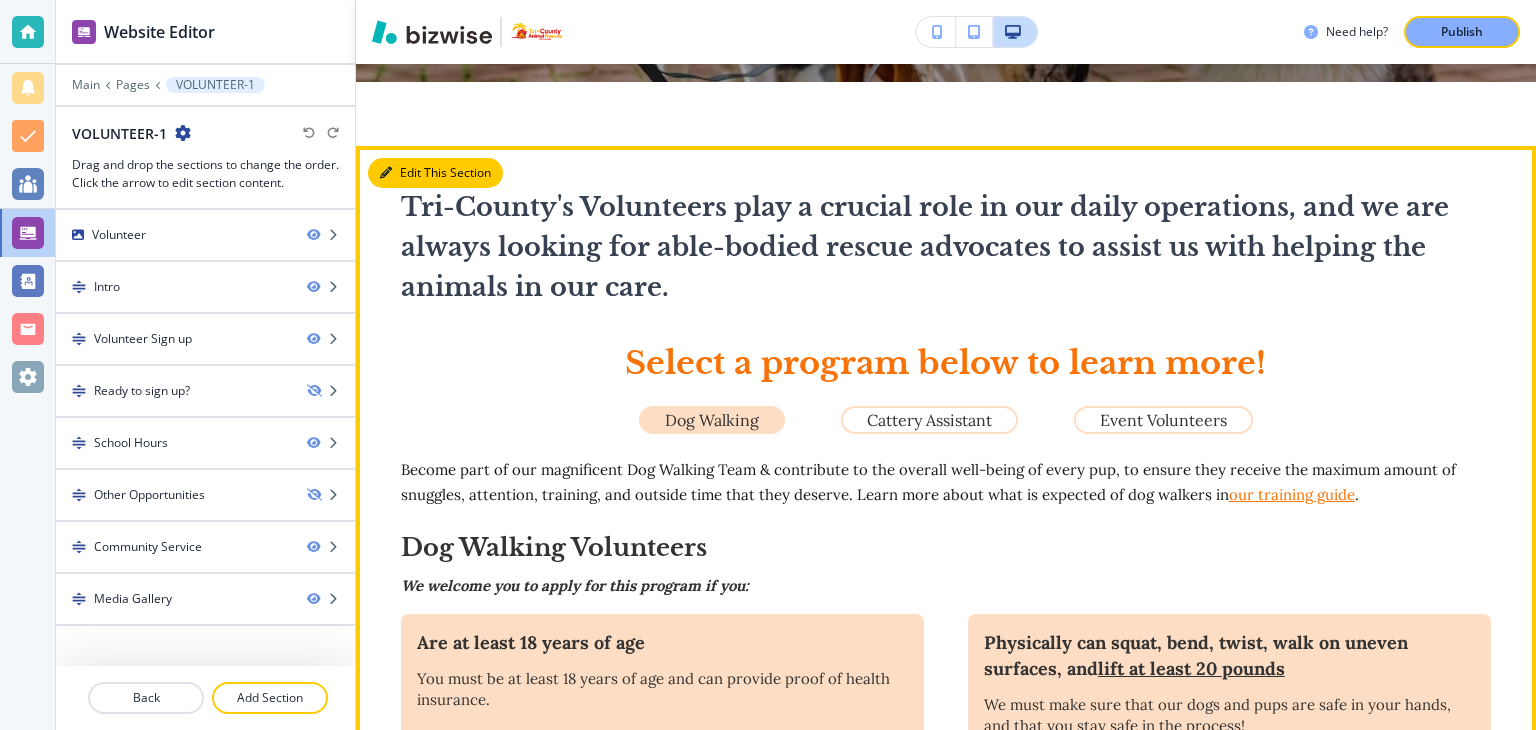 click at bounding box center [386, 173] 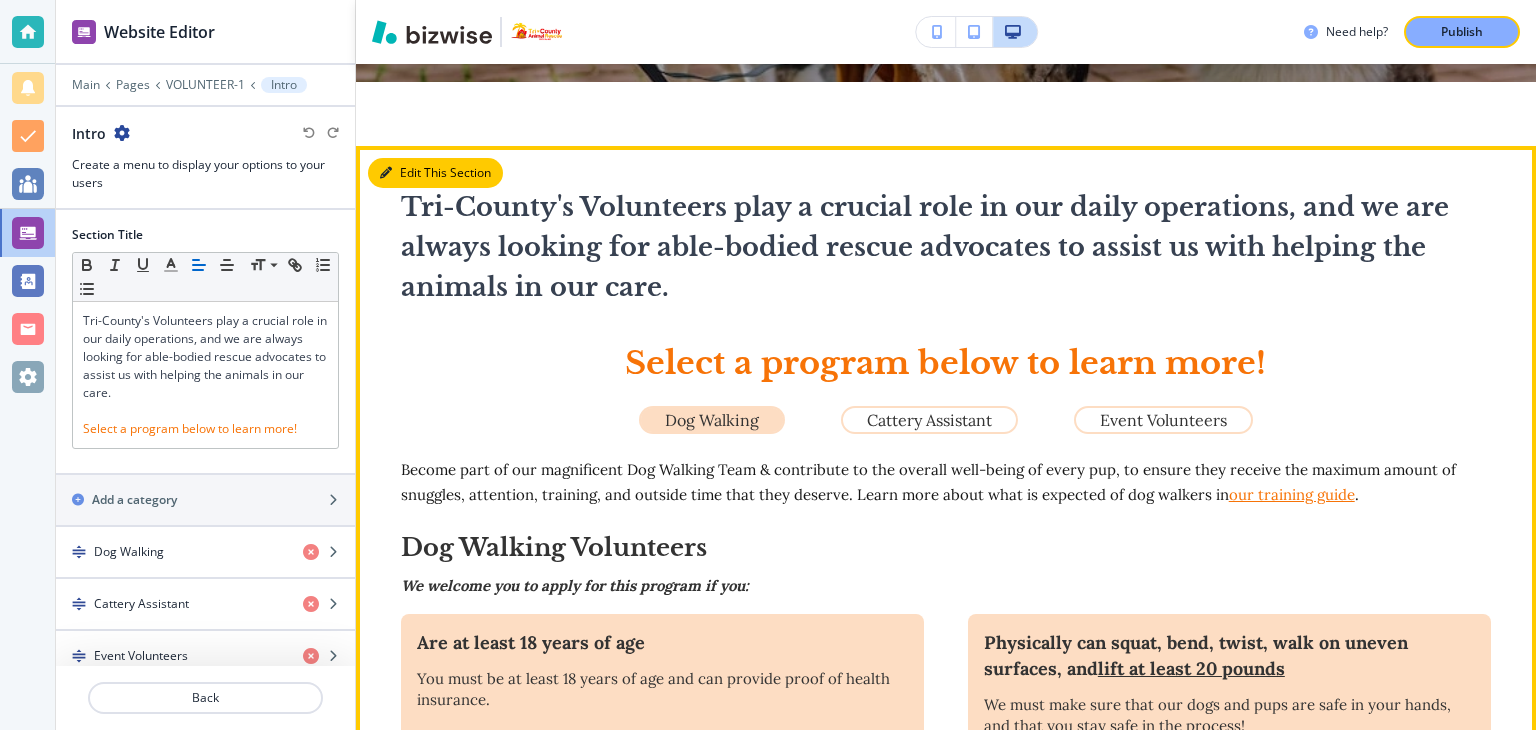 scroll, scrollTop: 581, scrollLeft: 0, axis: vertical 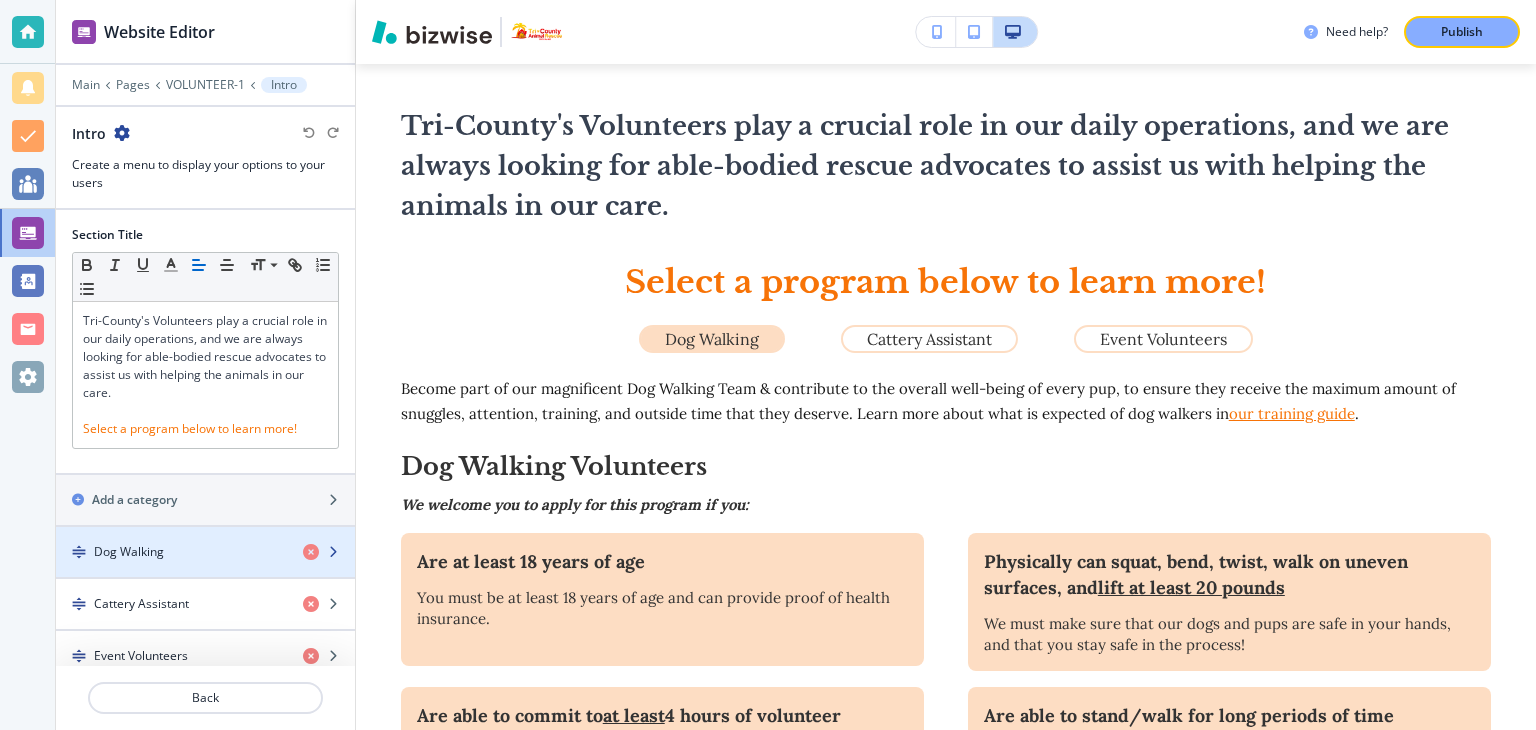 click on "Dog Walking" at bounding box center [129, 552] 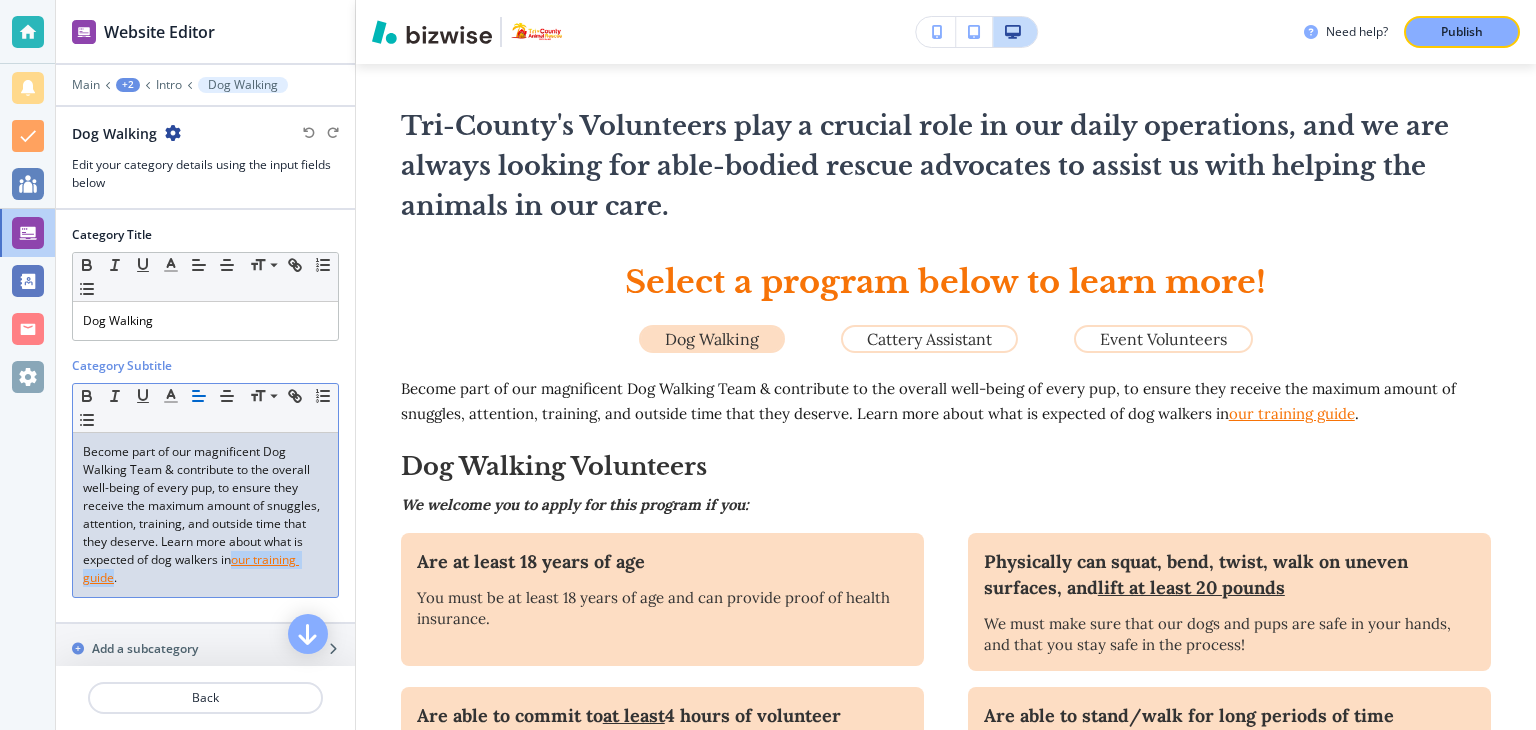 drag, startPoint x: 80, startPoint y: 577, endPoint x: 180, endPoint y: 581, distance: 100.07997 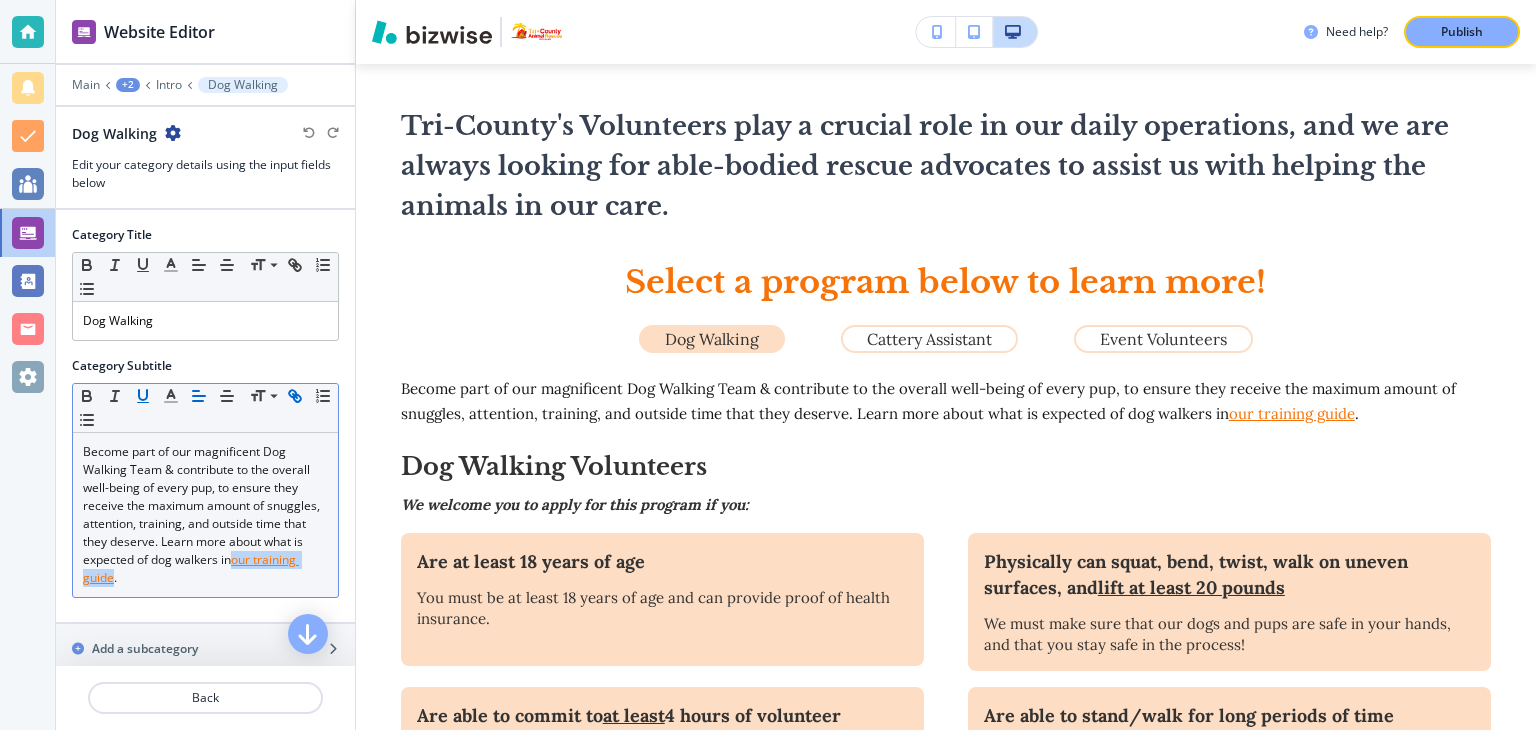 click 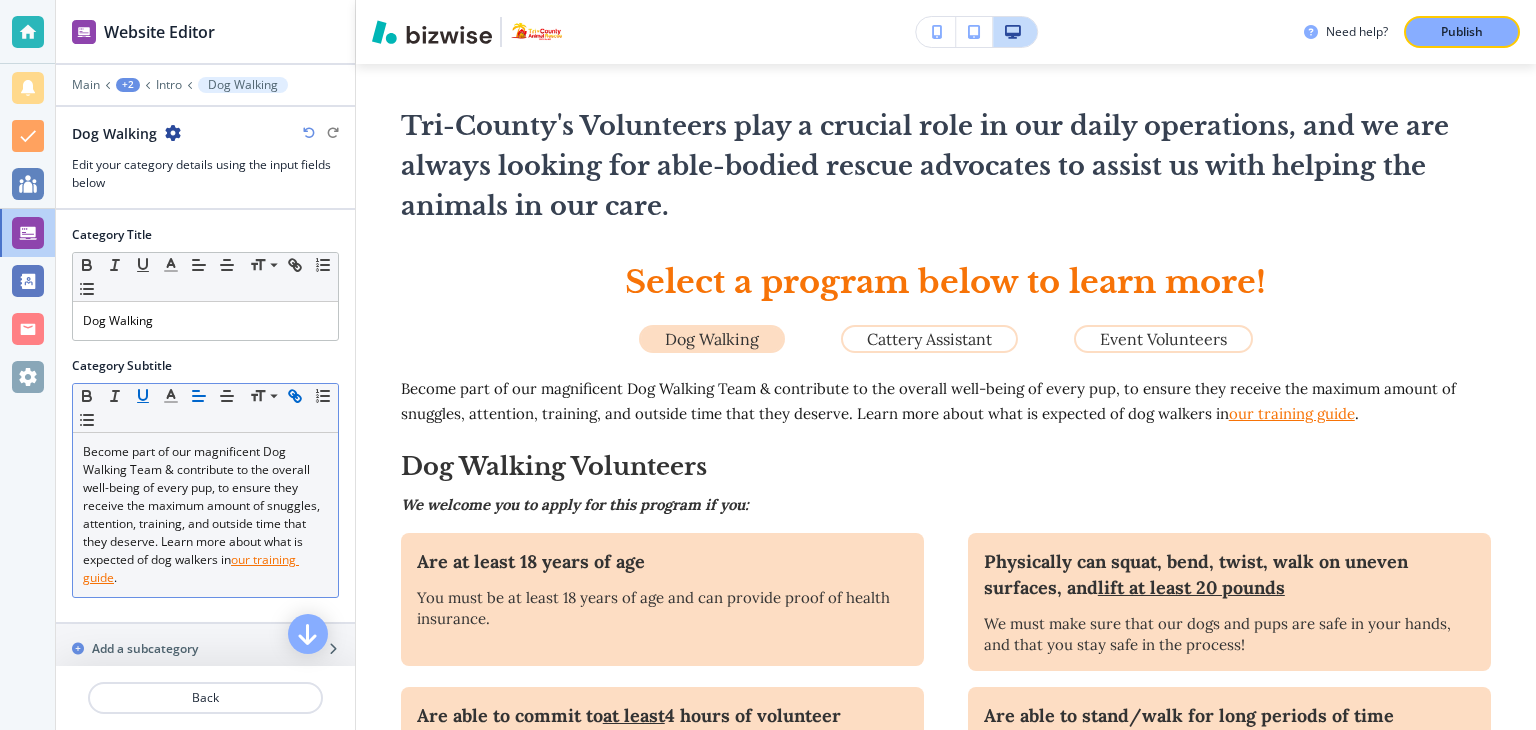 click 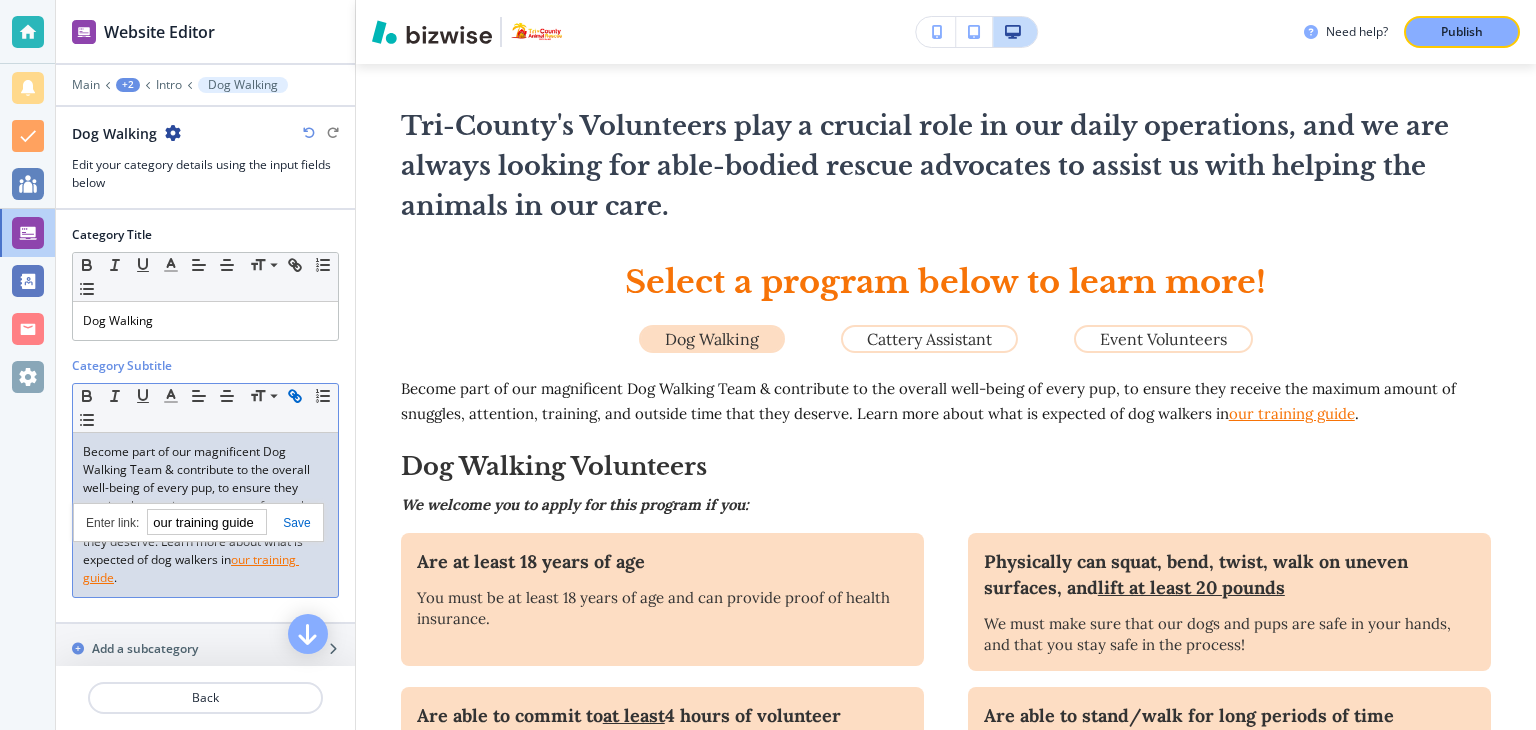 paste on "Chapter 496.411, [STATE] Statutes" 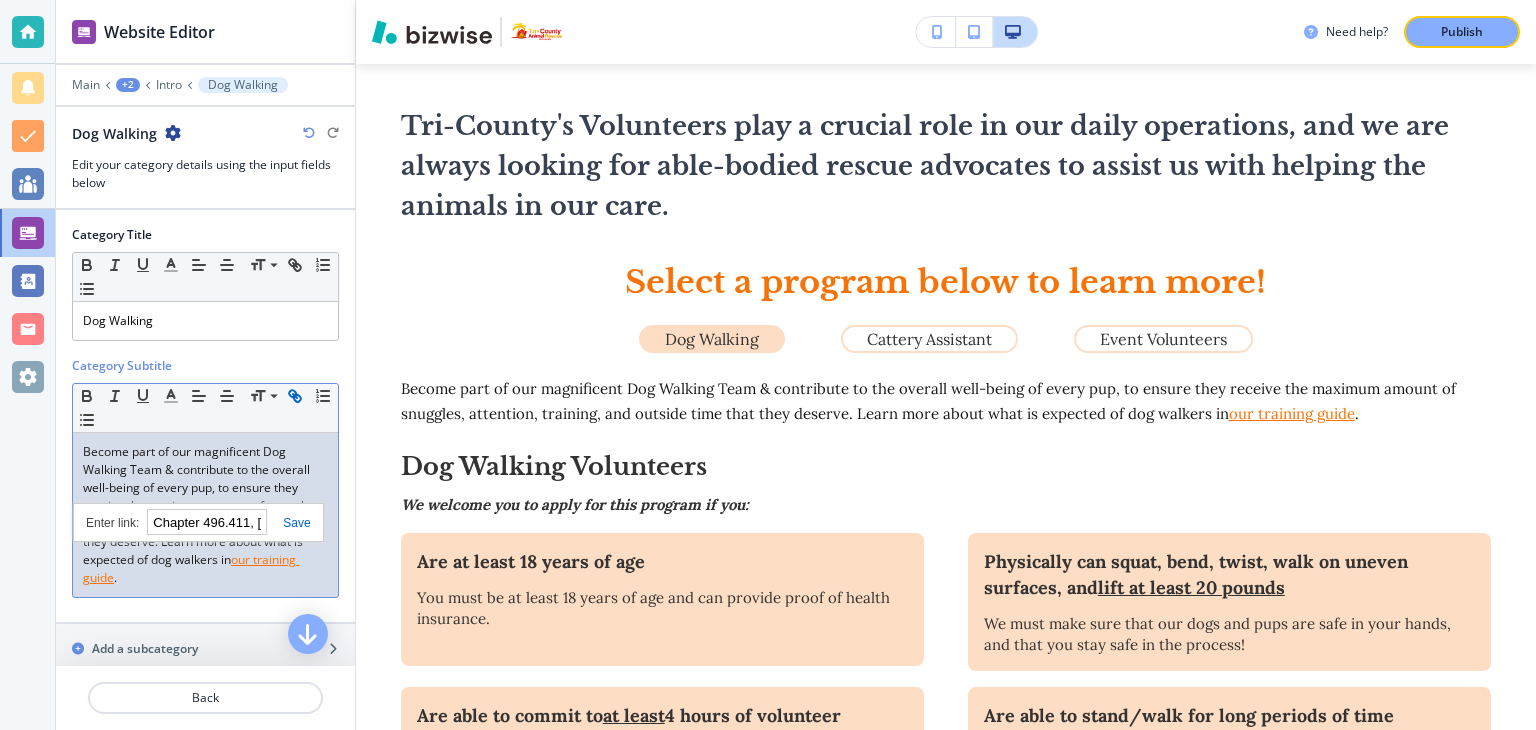 scroll, scrollTop: 0, scrollLeft: 85, axis: horizontal 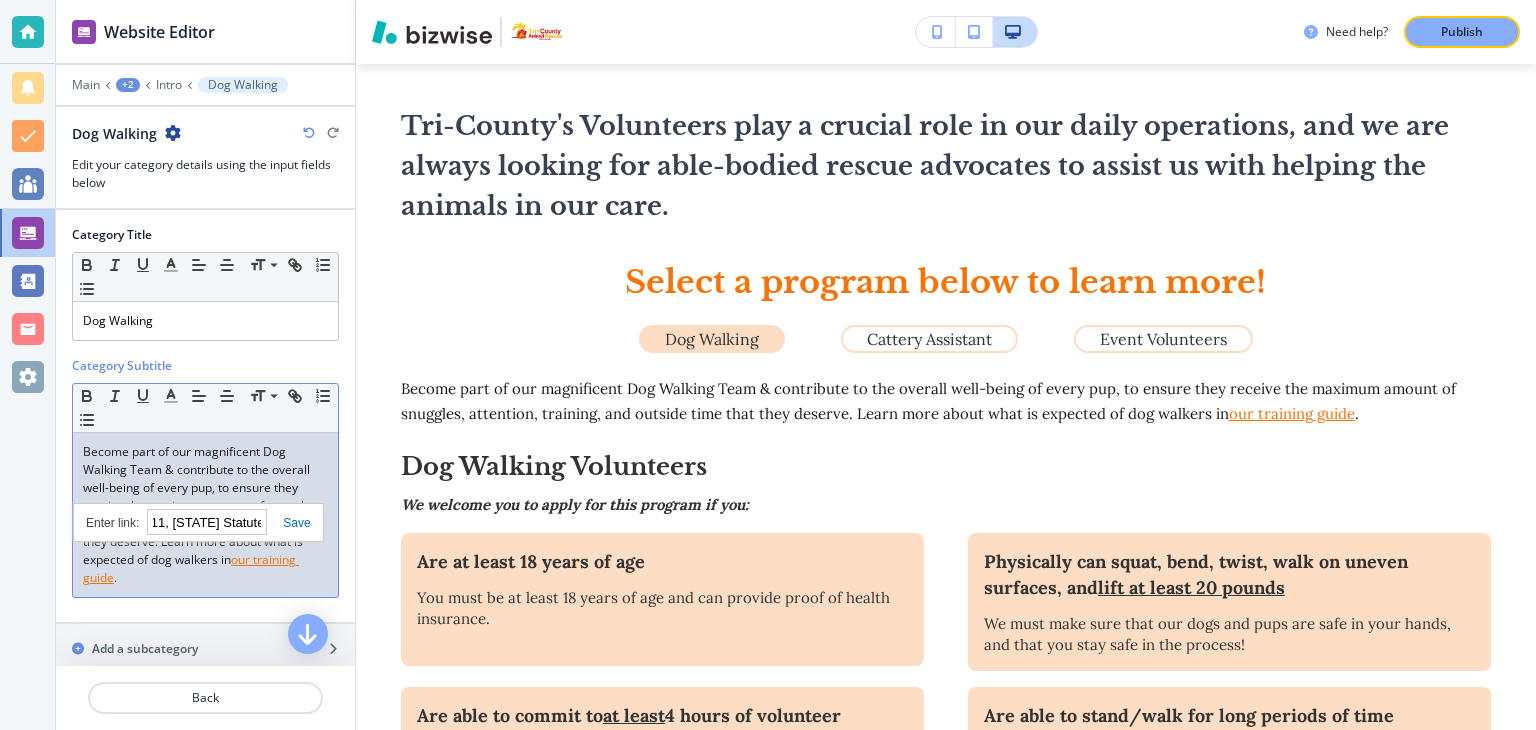 type on "Chapter 496.411, [STATE] Statutes" 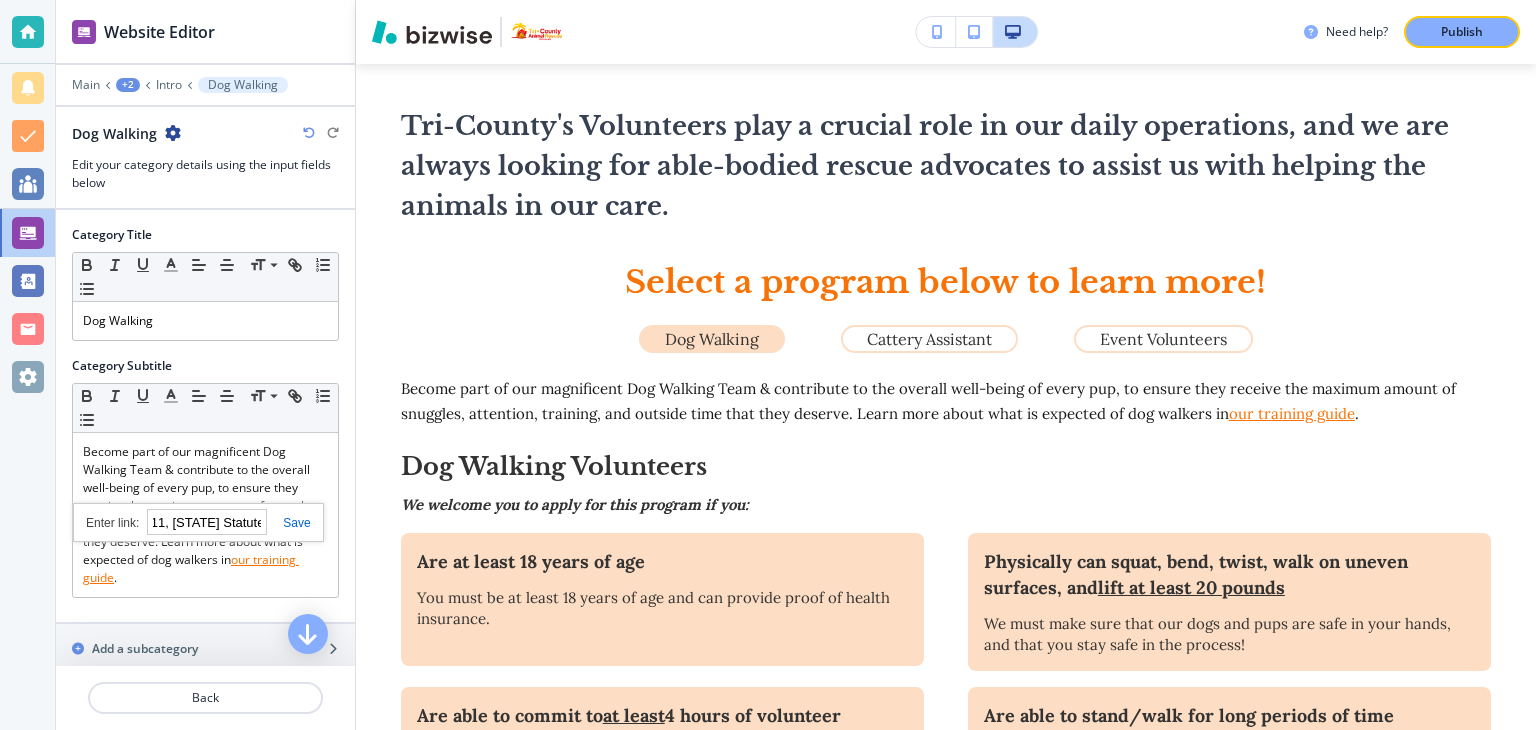 scroll, scrollTop: 0, scrollLeft: 0, axis: both 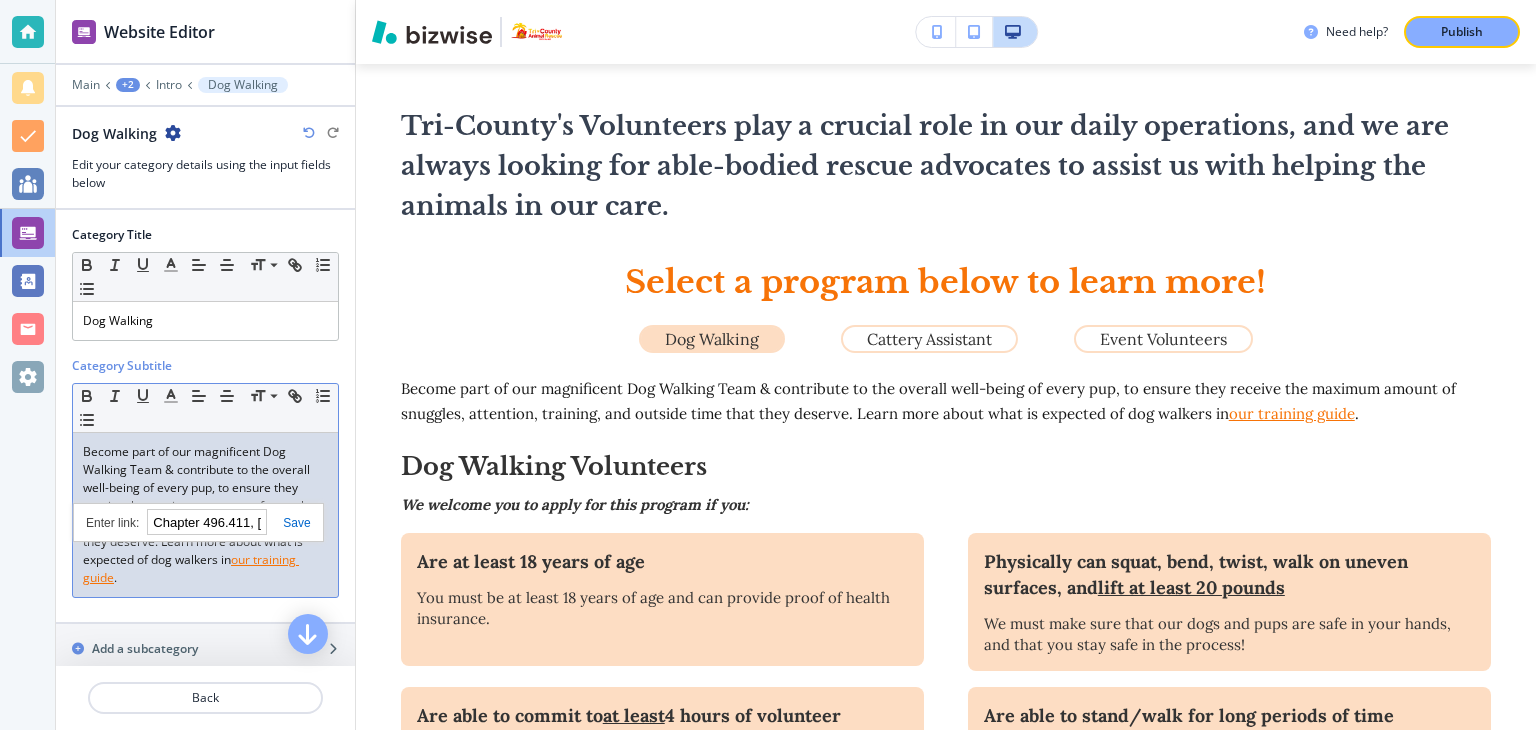 click on "Chapter 496.411, [STATE] Statutes" at bounding box center [207, 522] 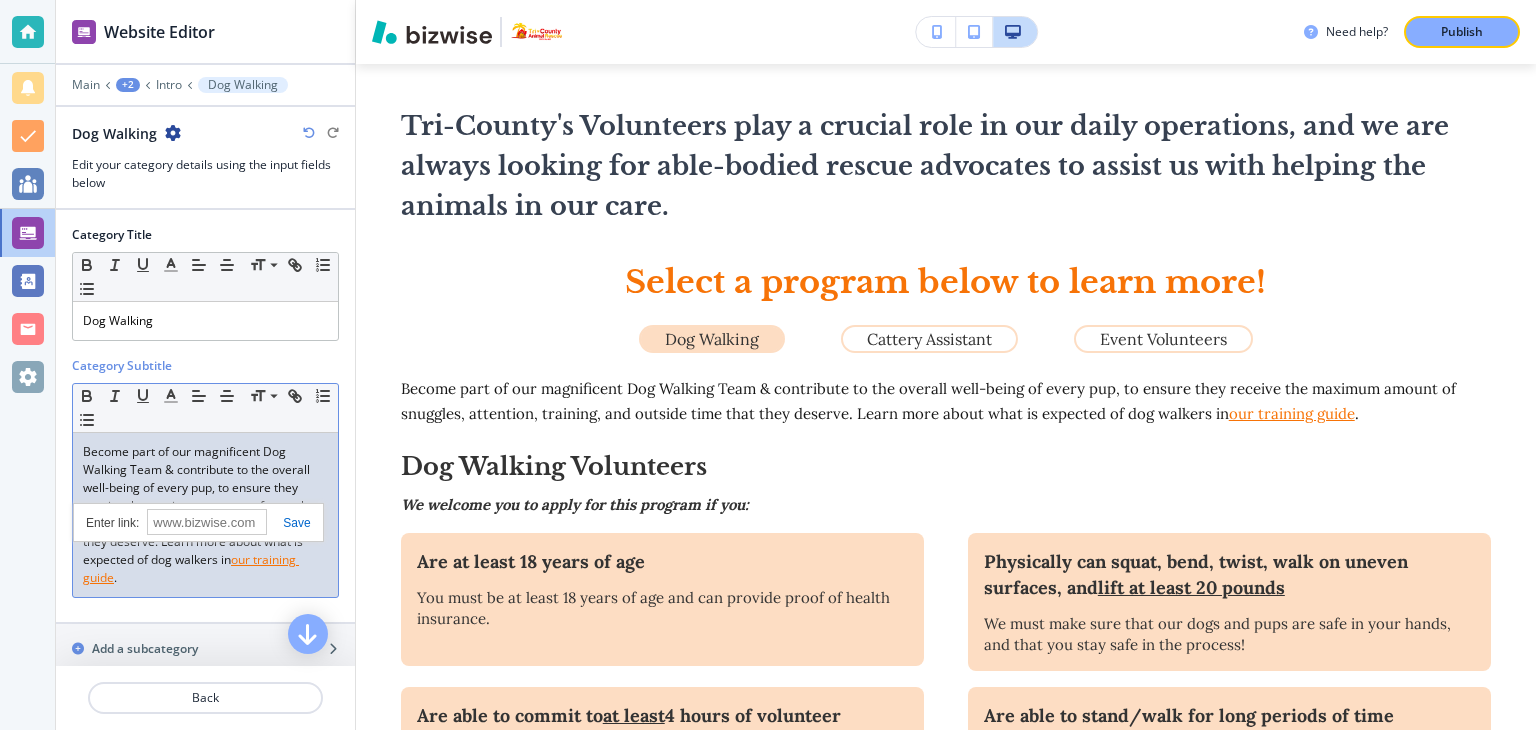 paste on "https://www.dropbox.com/scl/fi/lcu4usqdjuzm94h0kxi6d/Tri-CountyVolunteerDogWalkingGuide.pdf?rlkey=d6jsibzgqmca0ack8cu7wbdvj&st=bblsmupc&dl=0" 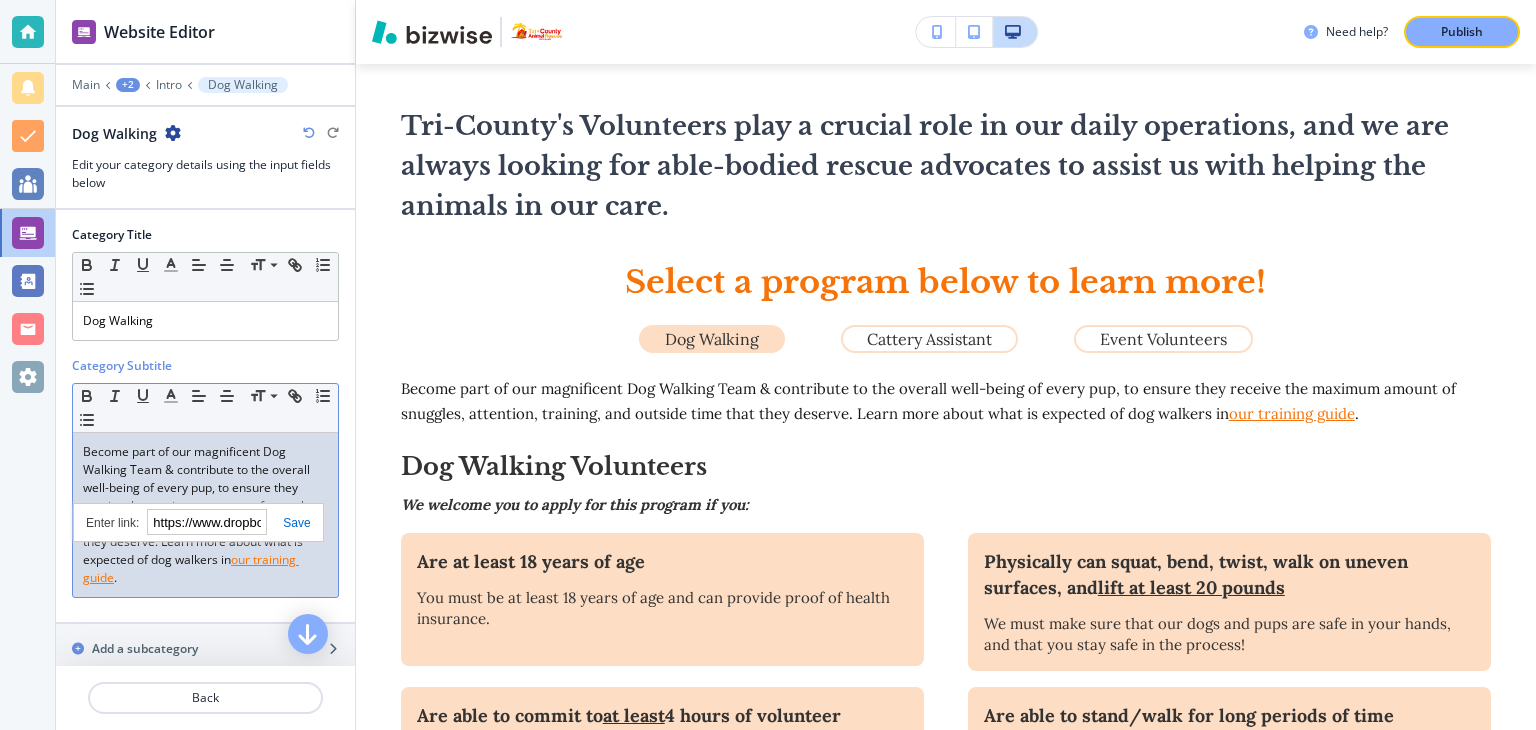 scroll, scrollTop: 0, scrollLeft: 779, axis: horizontal 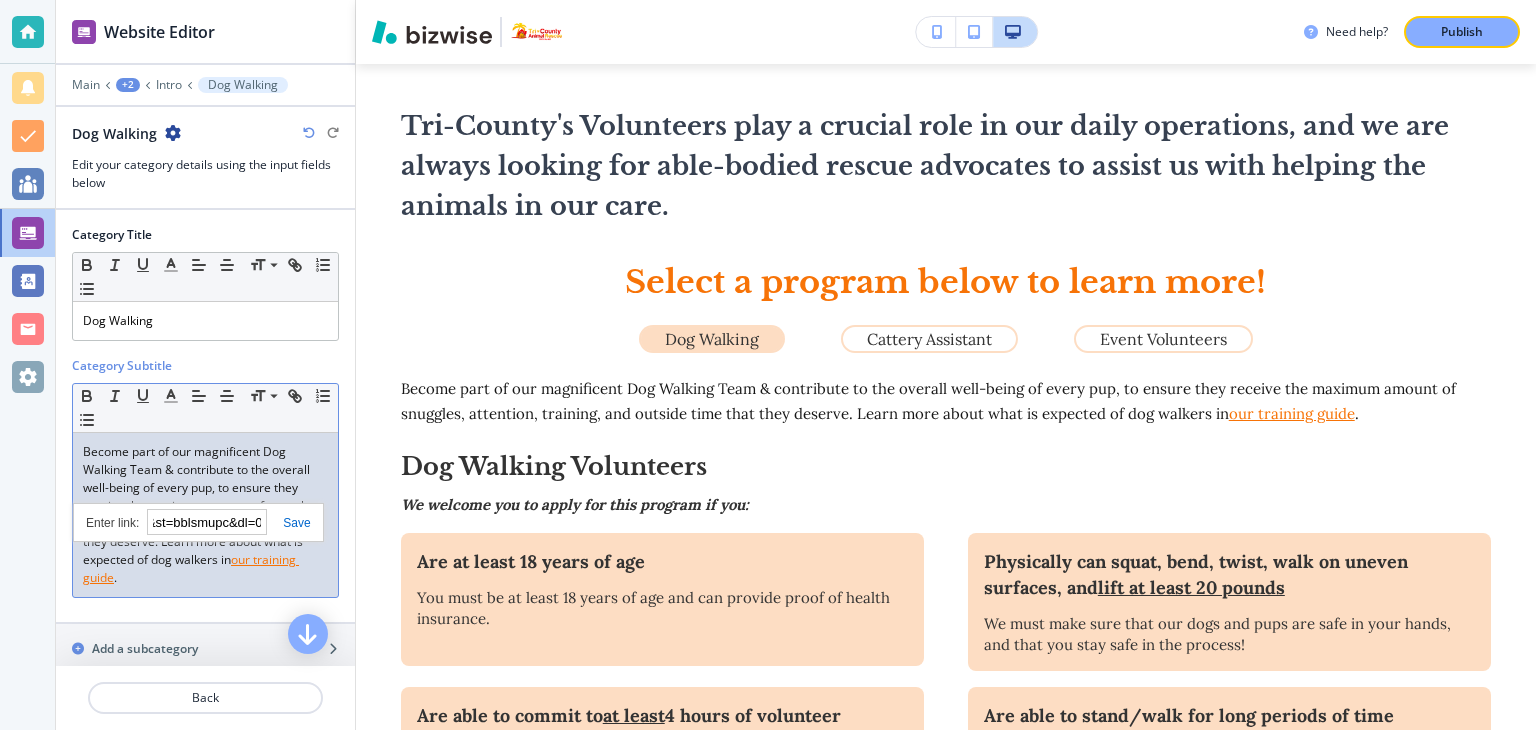 type on "https://www.dropbox.com/scl/fi/lcu4usqdjuzm94h0kxi6d/Tri-CountyVolunteerDogWalkingGuide.pdf?rlkey=d6jsibzgqmca0ack8cu7wbdvj&st=bblsmupc&dl=0" 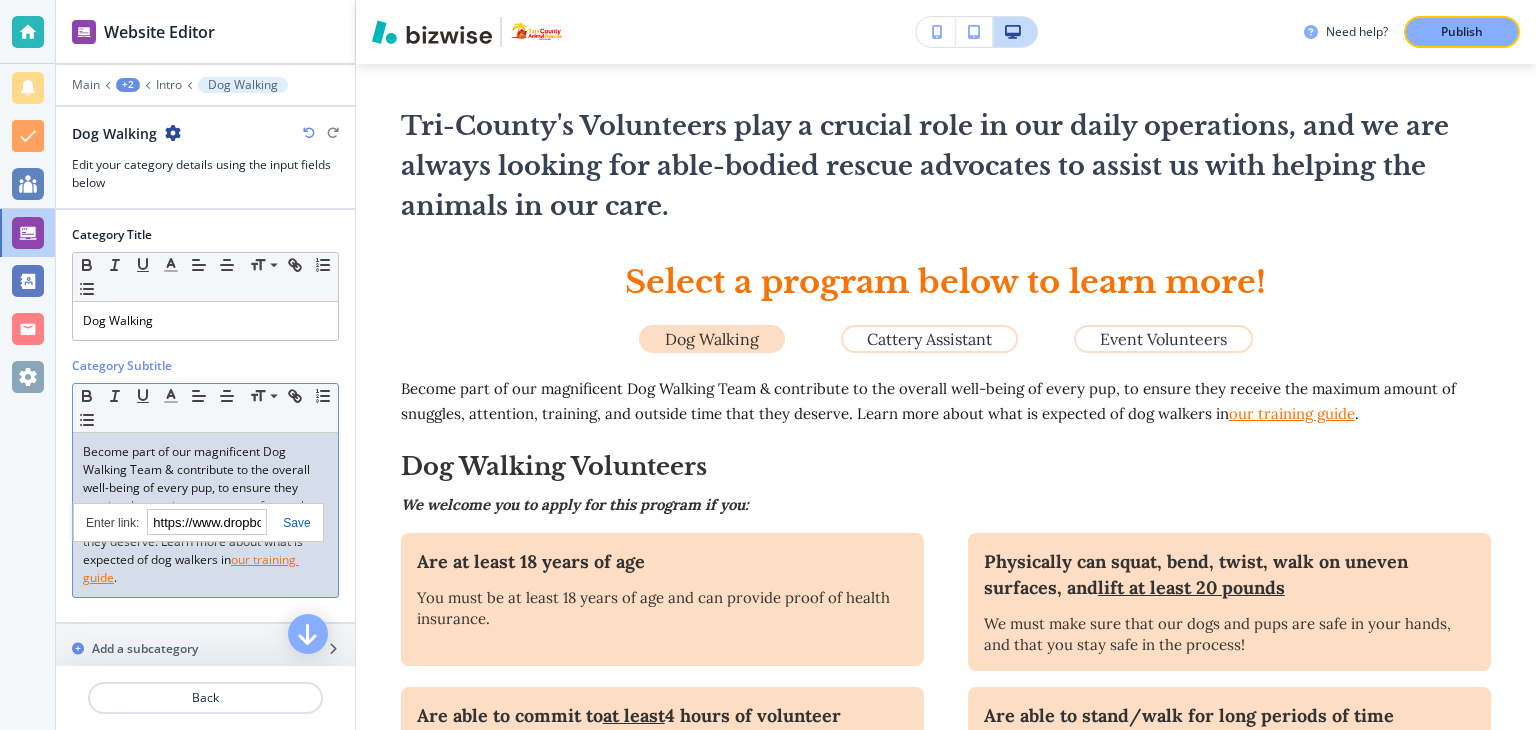click at bounding box center [288, 523] 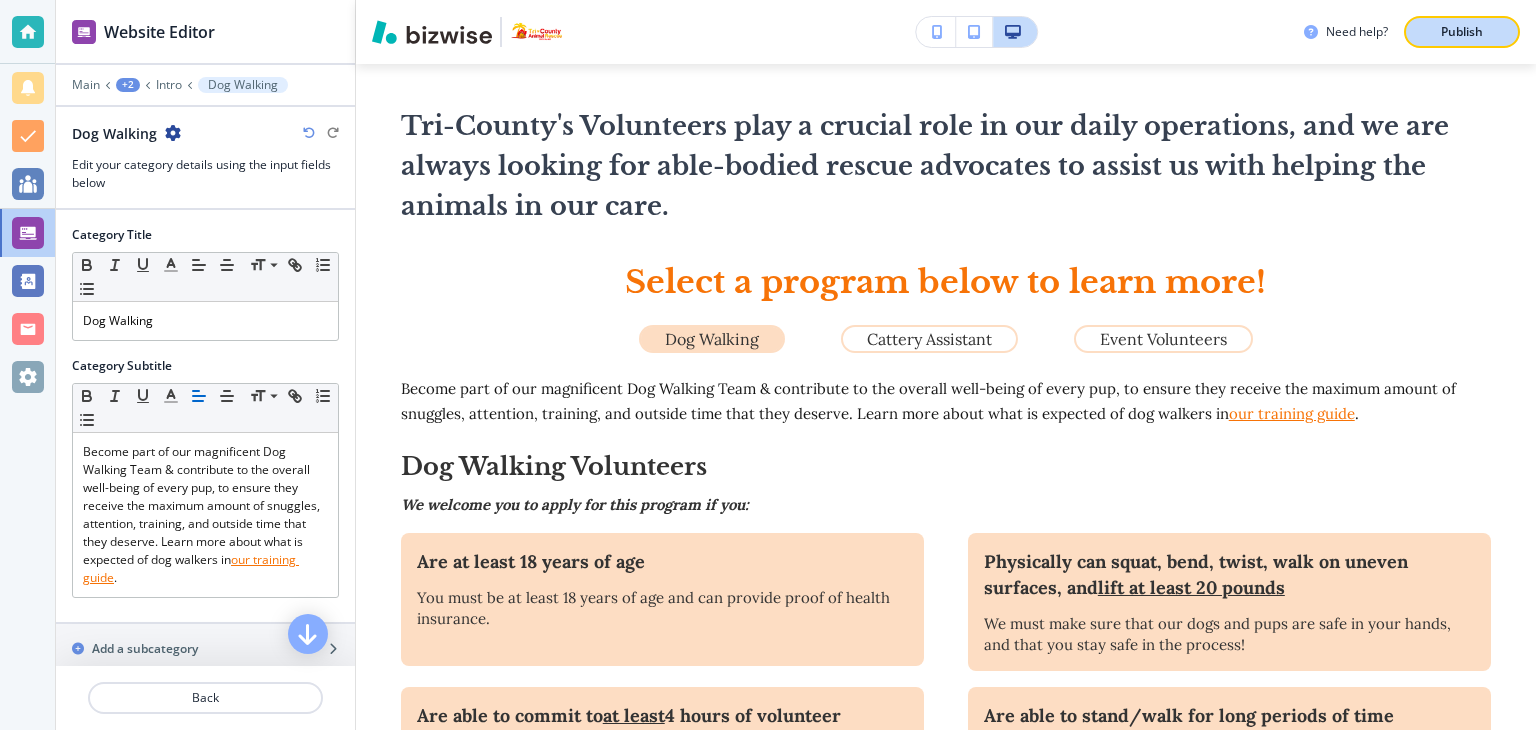 click on "Publish" at bounding box center (1462, 32) 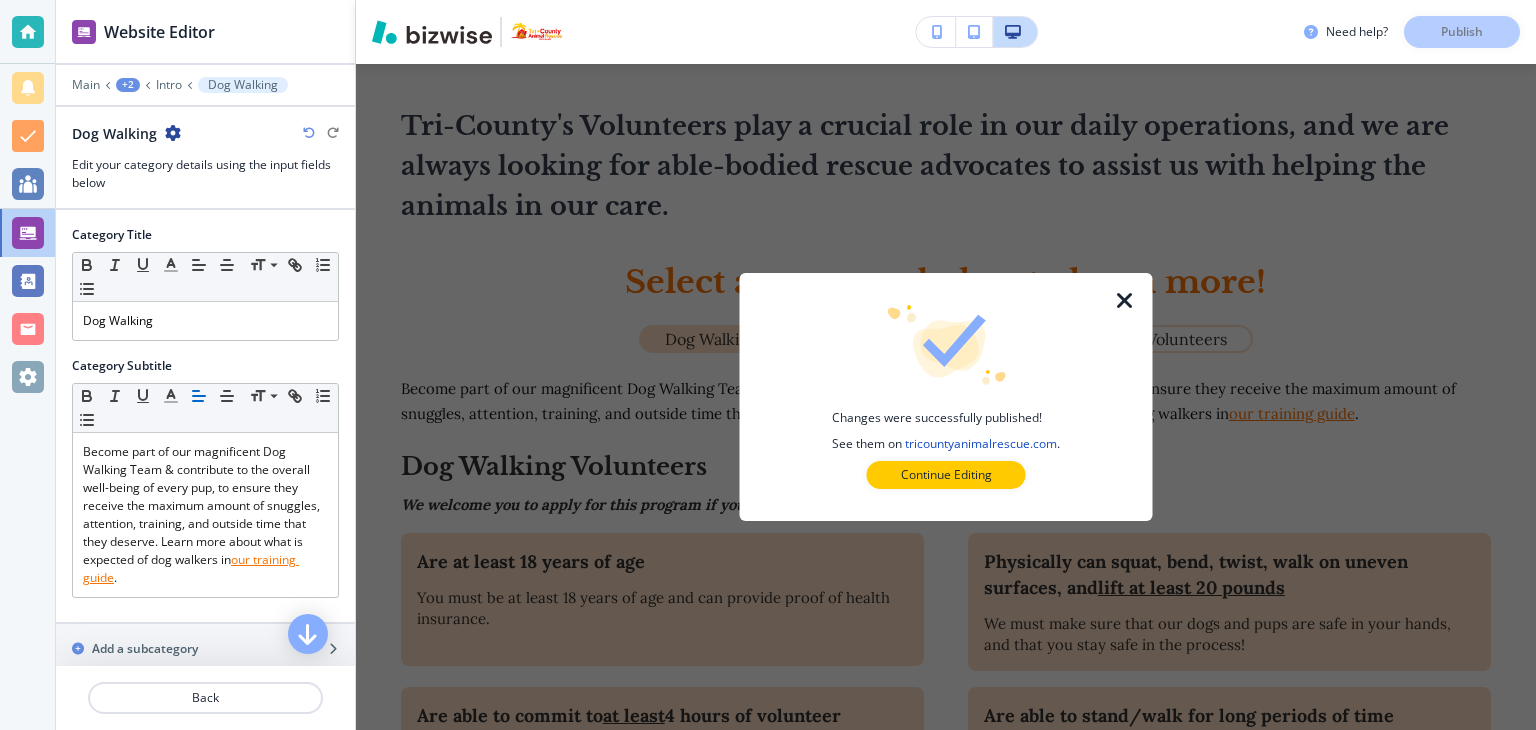 click at bounding box center (1125, 301) 